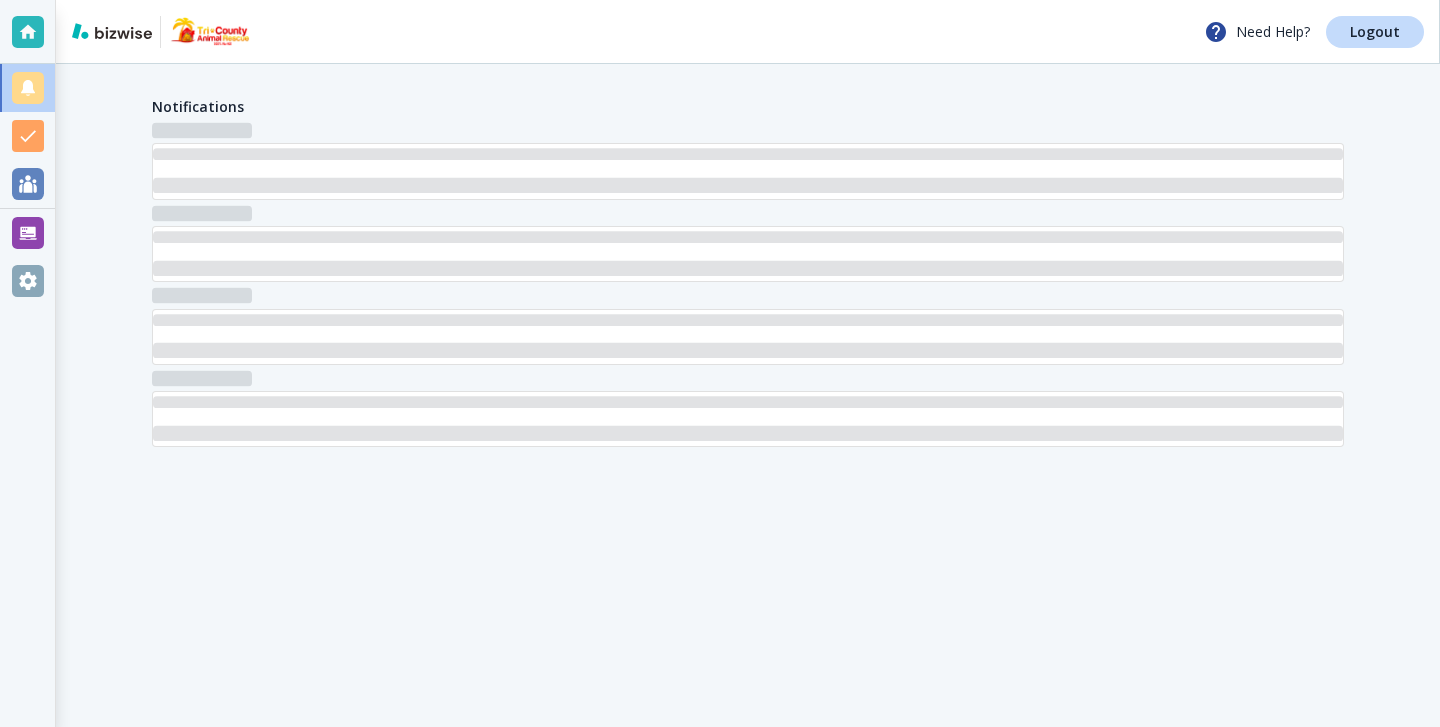 scroll, scrollTop: 0, scrollLeft: 0, axis: both 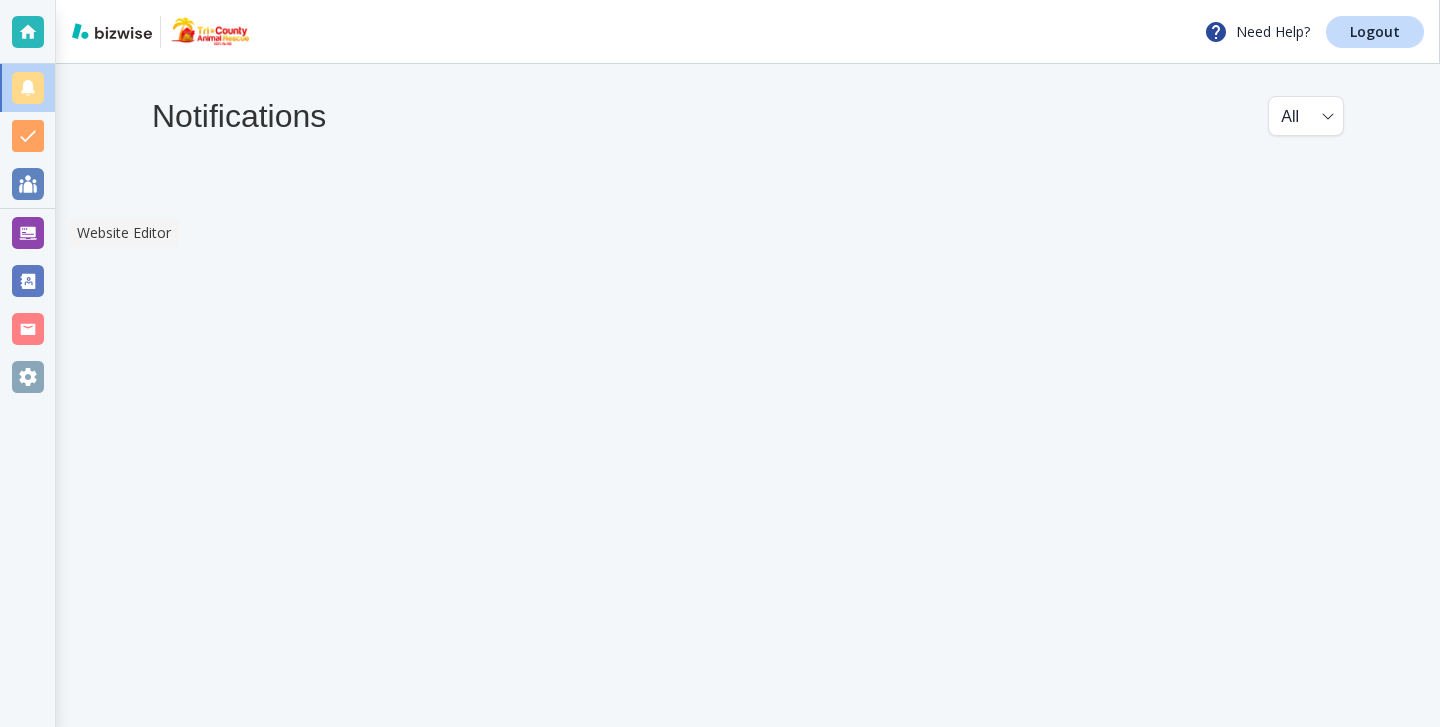 click at bounding box center [27, 233] 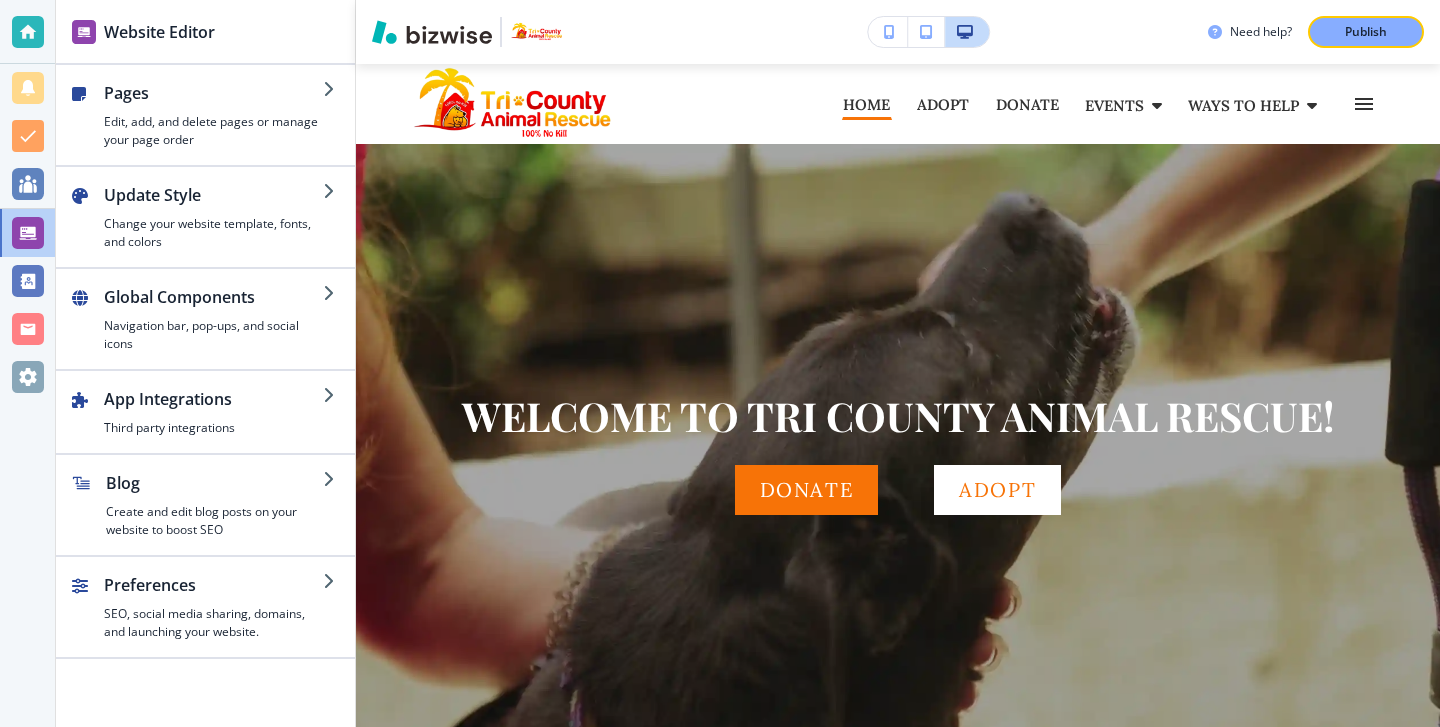 click at bounding box center [205, 166] 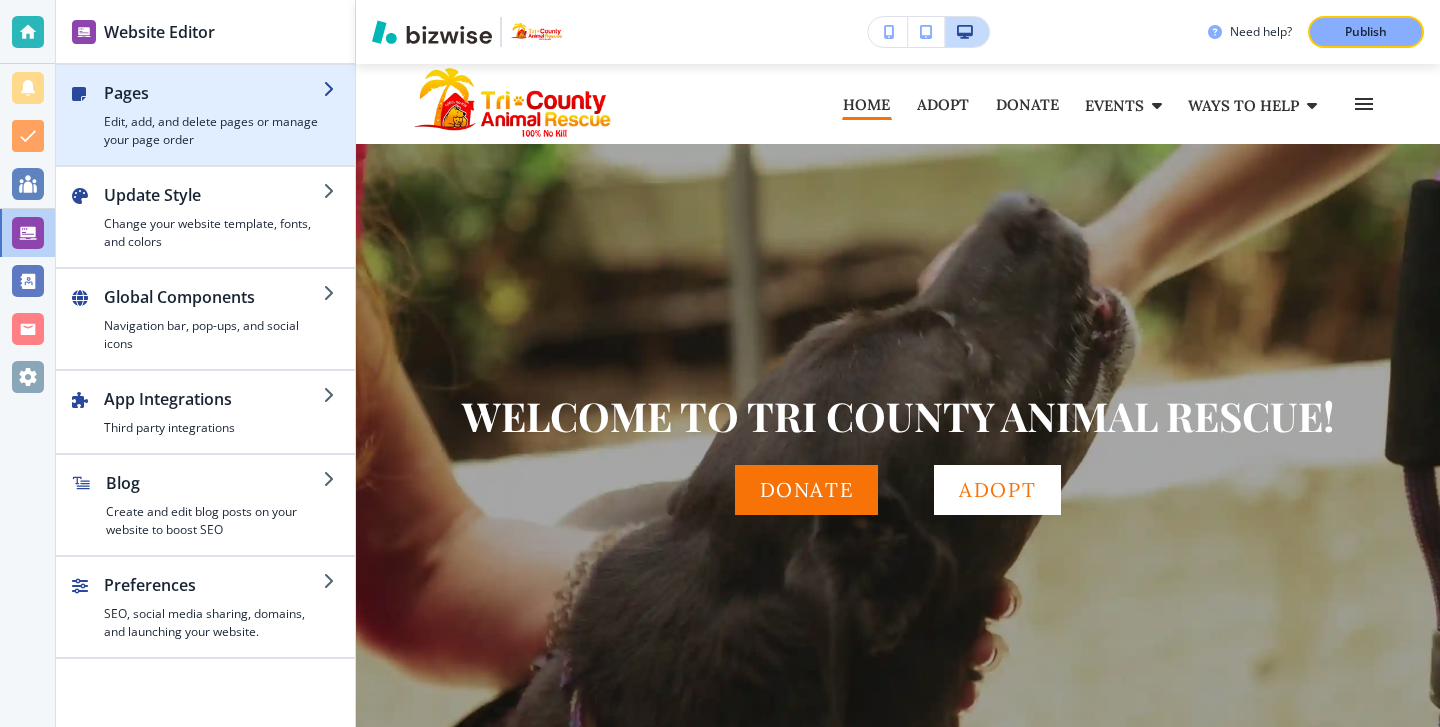 click at bounding box center [205, 157] 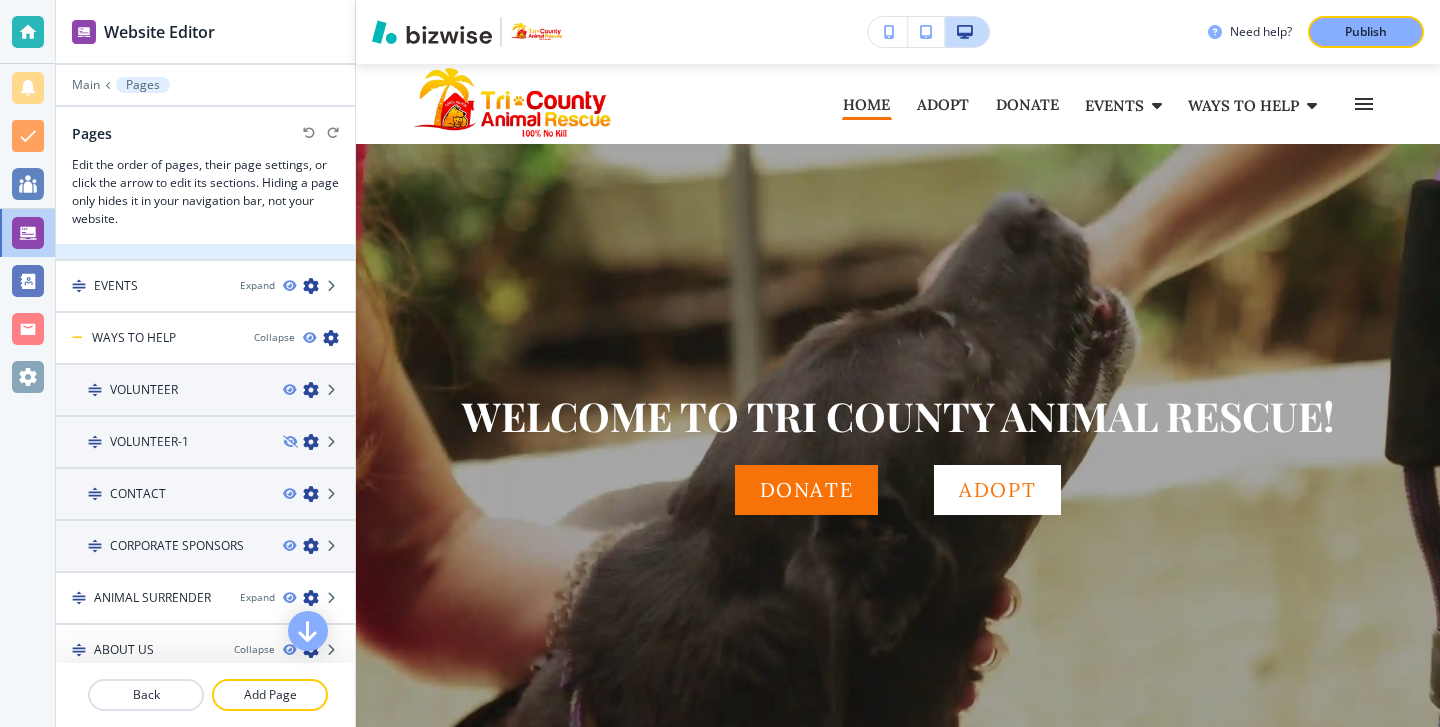 scroll, scrollTop: 165, scrollLeft: 0, axis: vertical 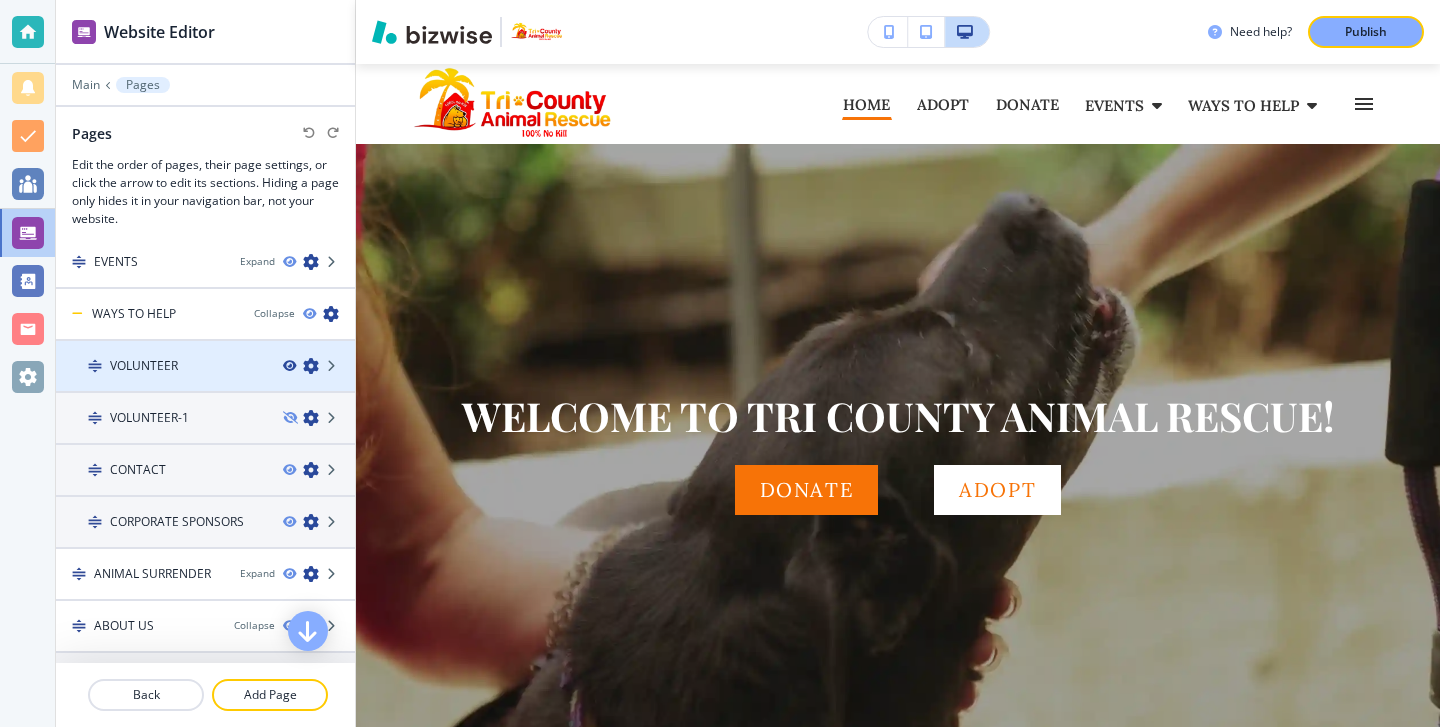 click at bounding box center [289, 366] 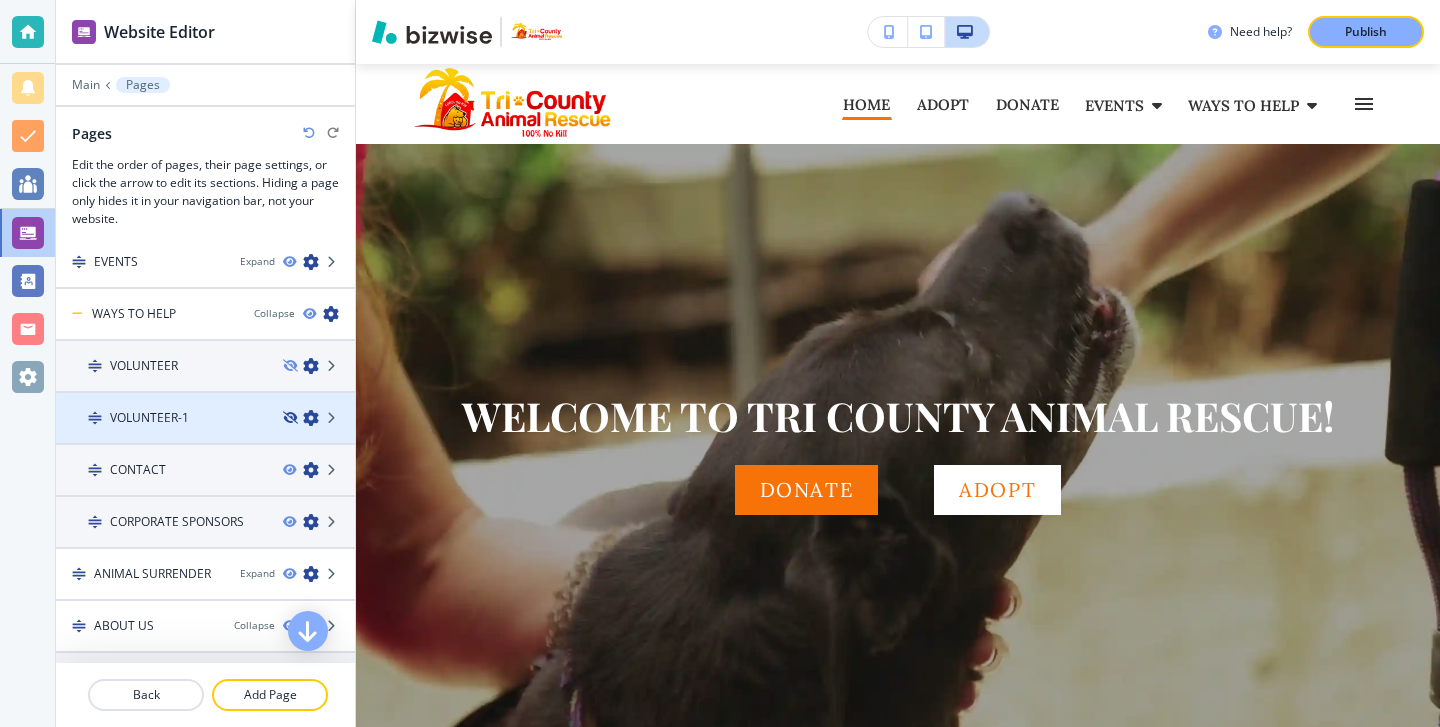 click at bounding box center [289, 418] 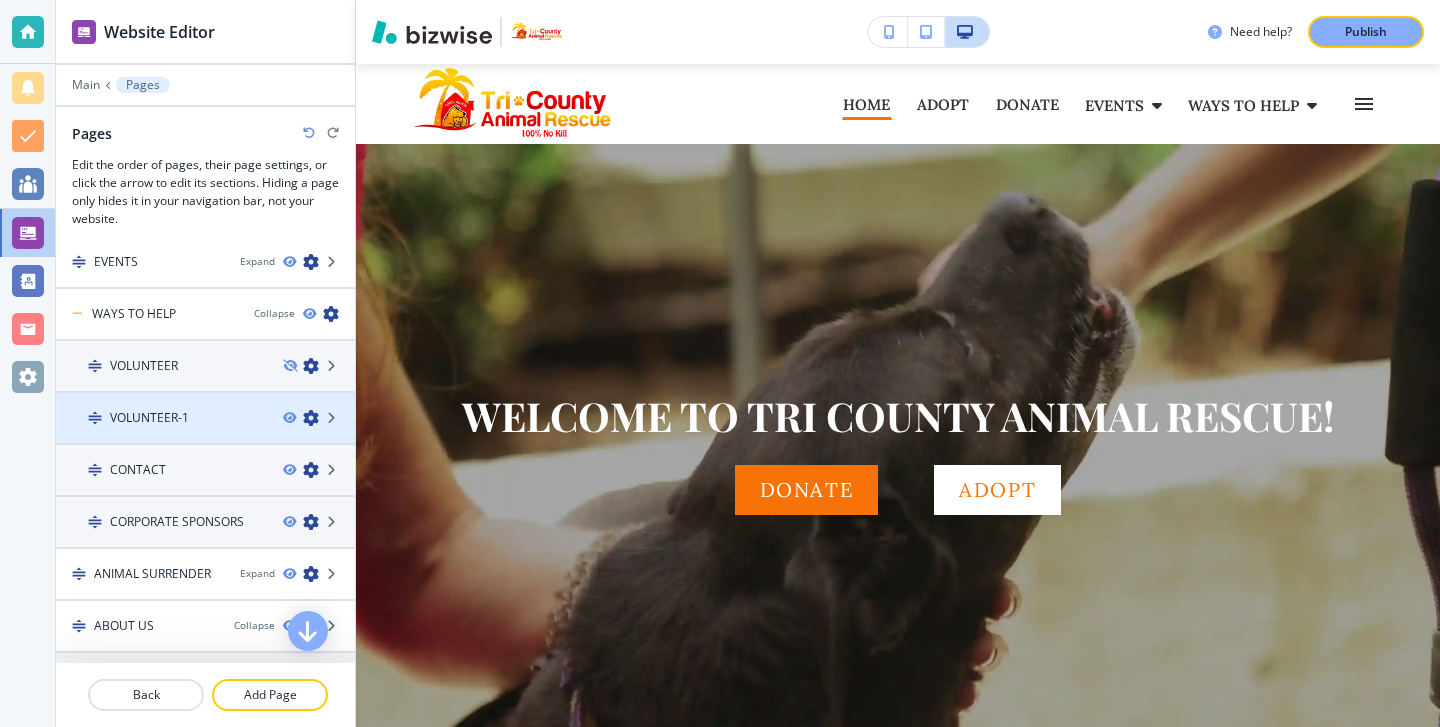 click on "VOLUNTEER-1" at bounding box center [161, 418] 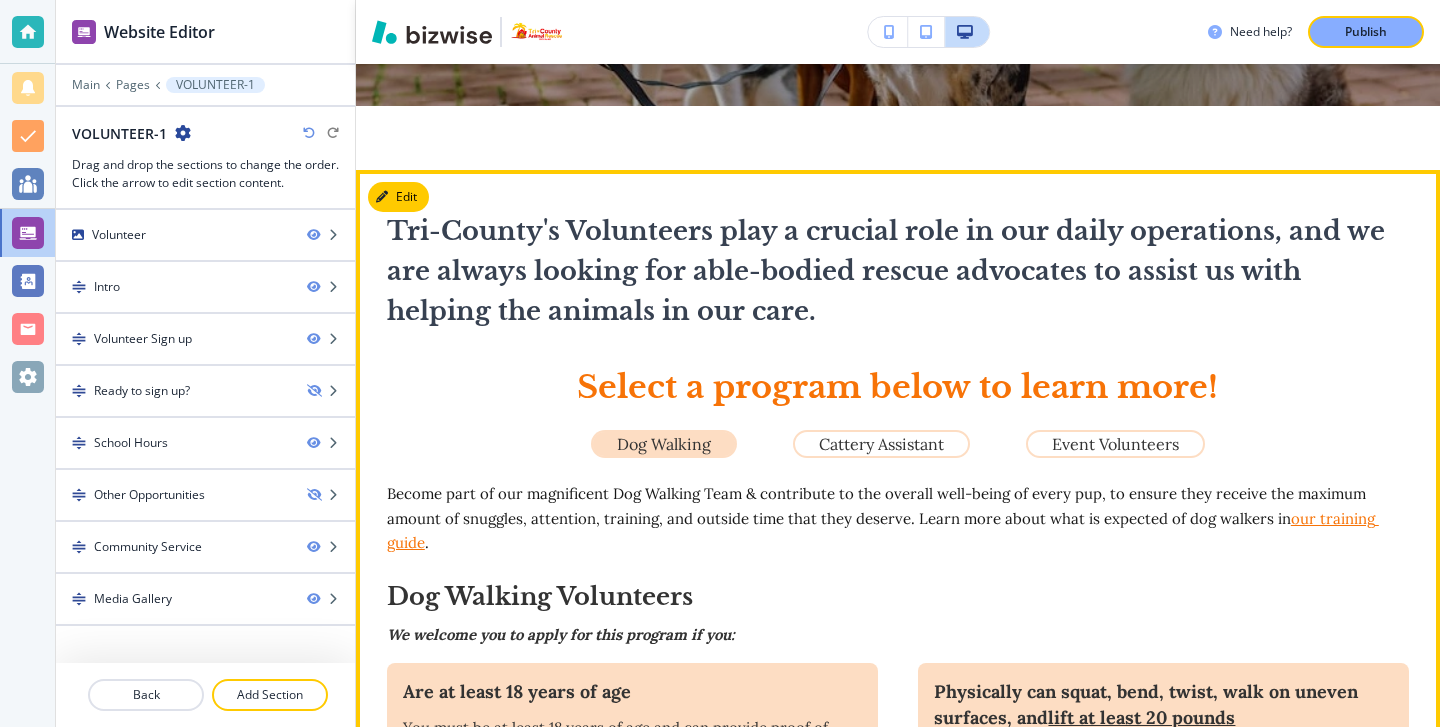 scroll, scrollTop: 0, scrollLeft: 0, axis: both 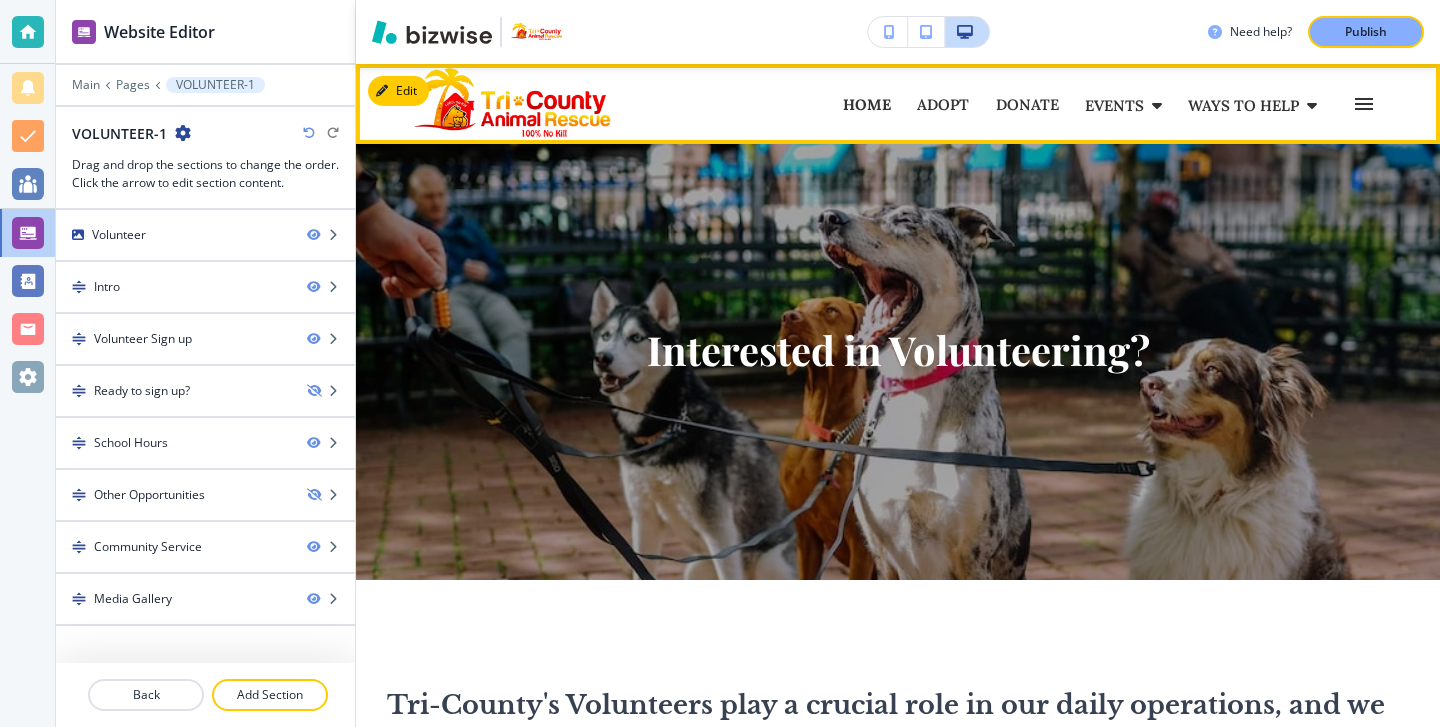 click on "HOME" at bounding box center [867, 104] 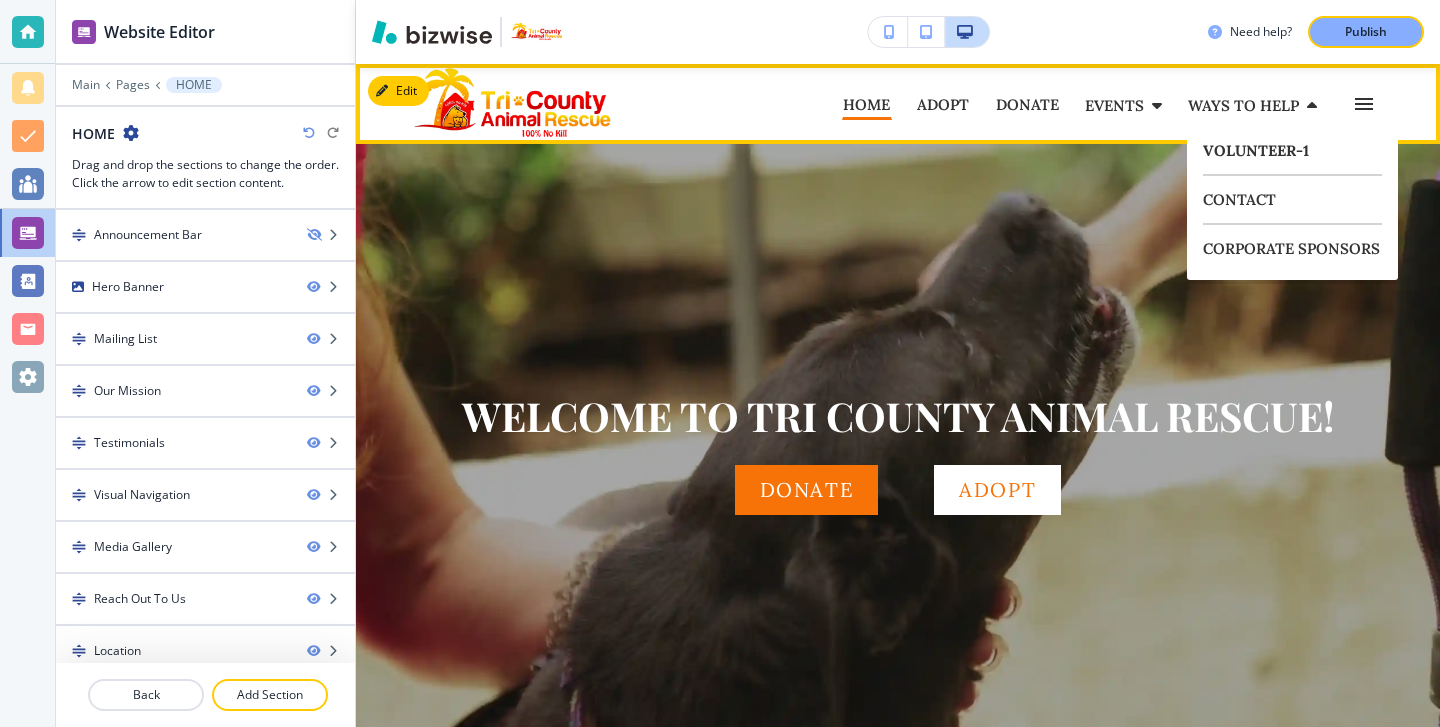 click on "VOLUNTEER-1" at bounding box center [1292, 151] 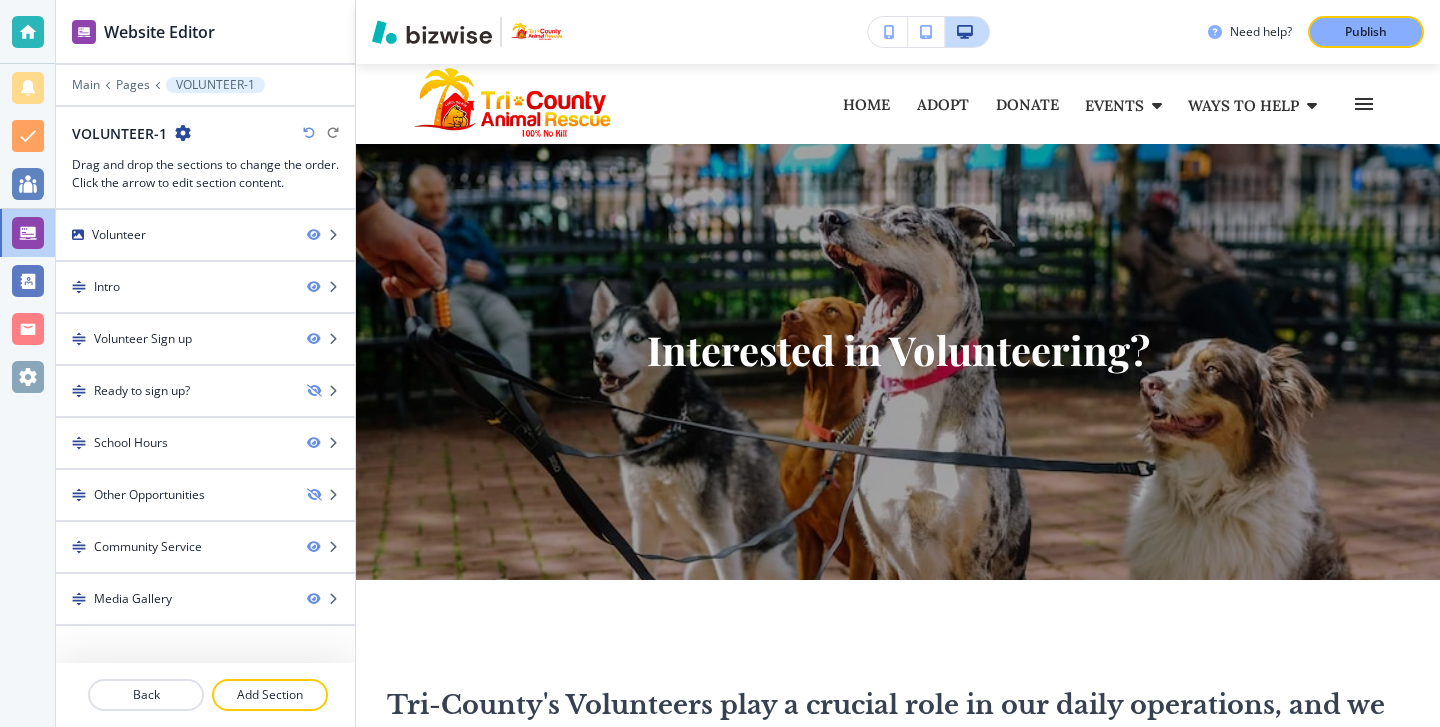 click at bounding box center (183, 133) 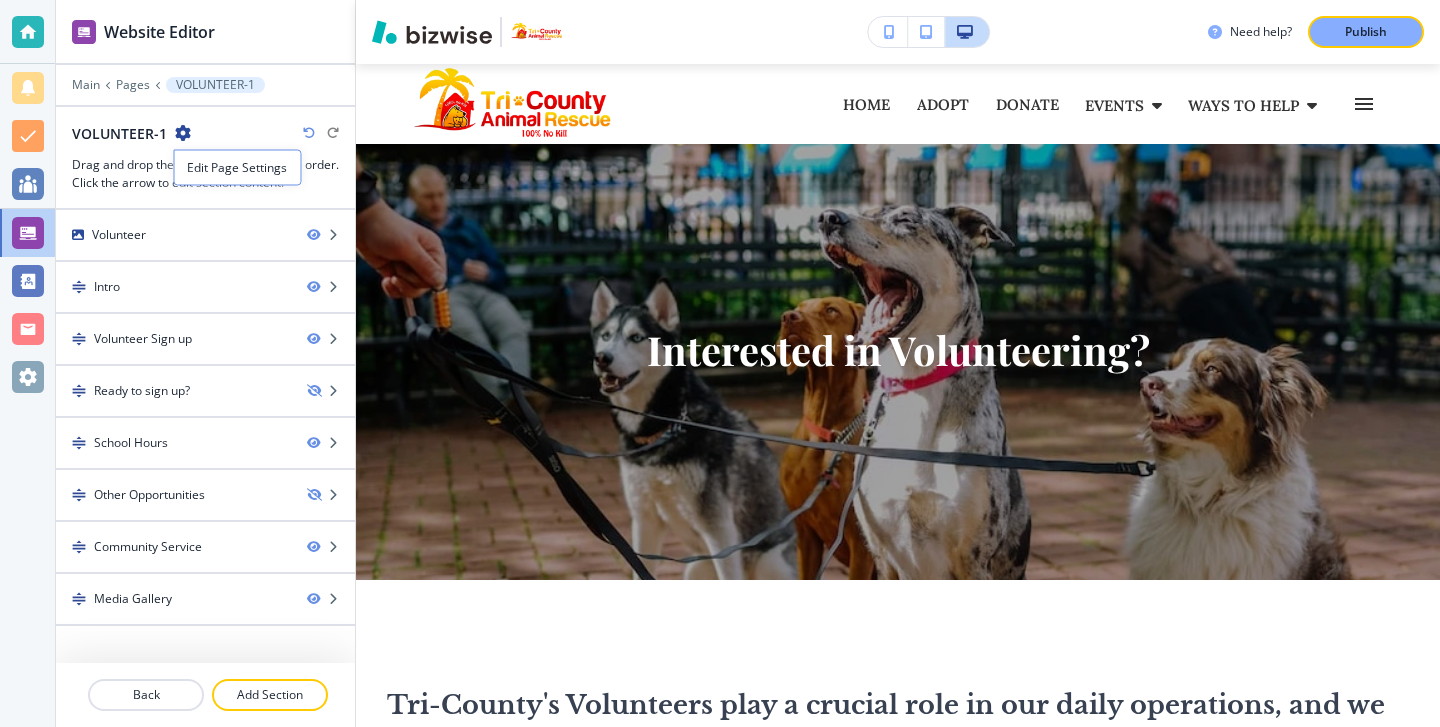 click on "Edit Page Settings" at bounding box center (238, 168) 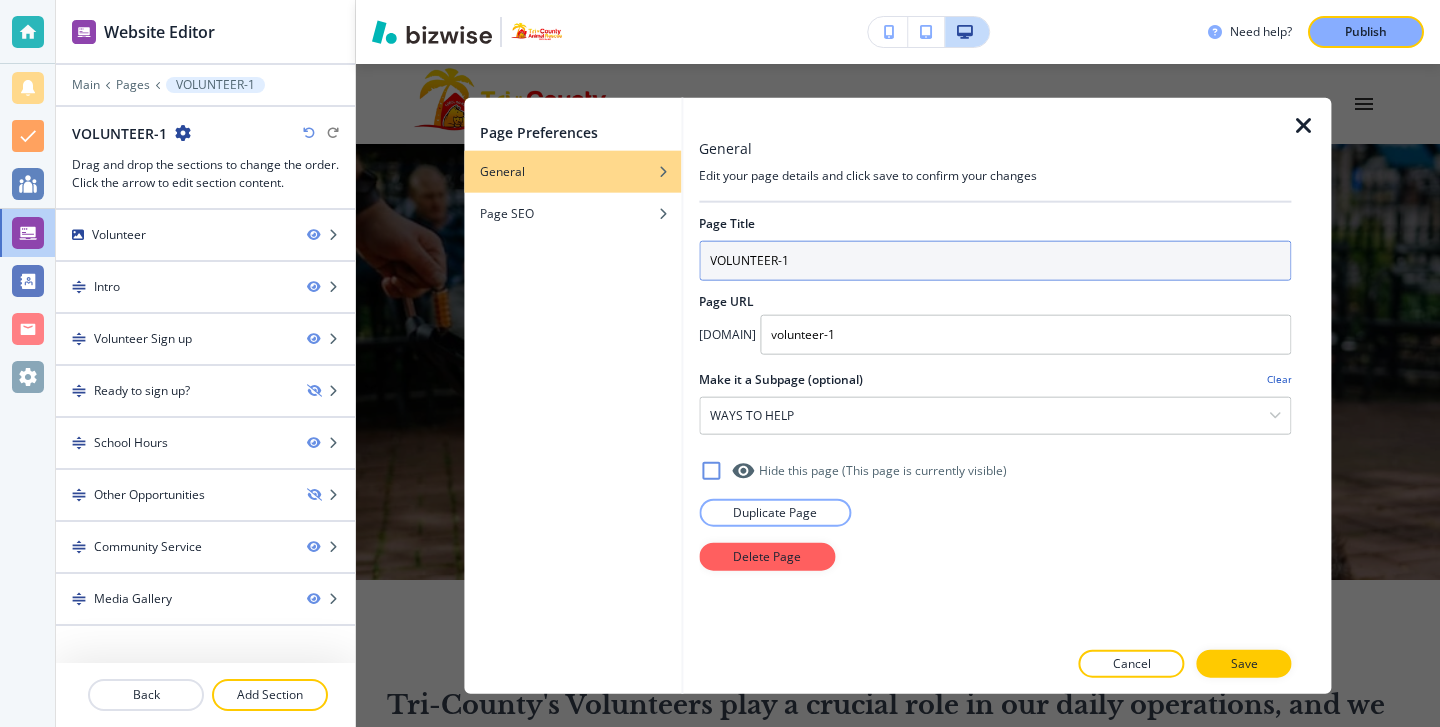 click on "VOLUNTEER-1" at bounding box center [995, 260] 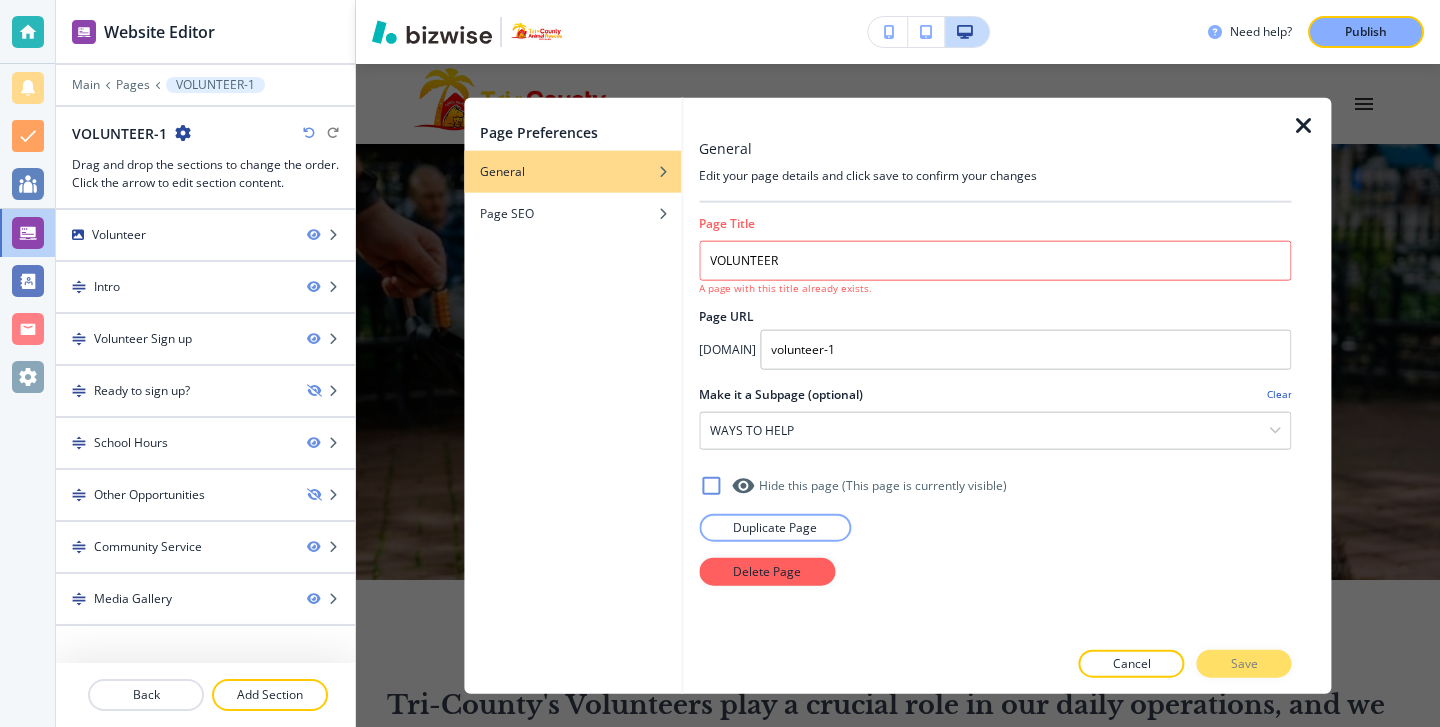 click on "Cancel Save" at bounding box center (995, 664) 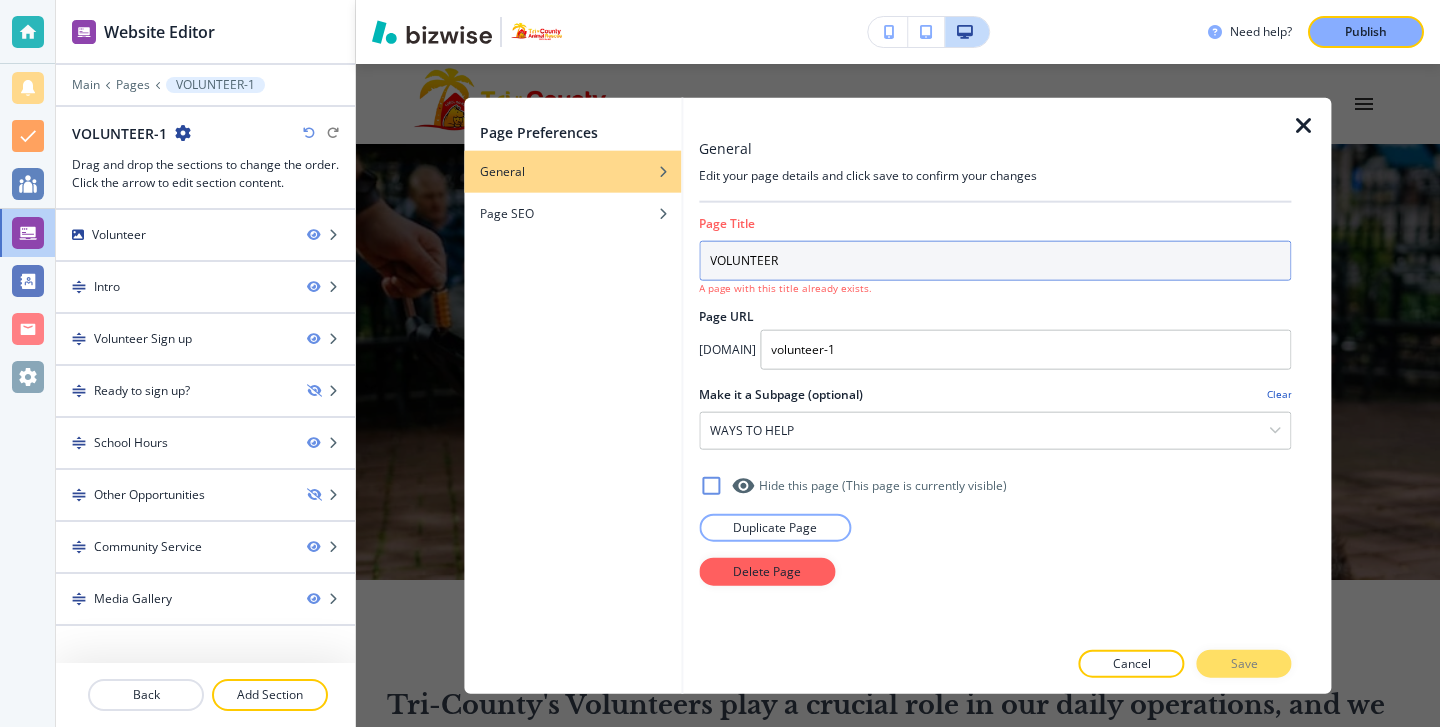 click on "VOLUNTEER" at bounding box center (995, 260) 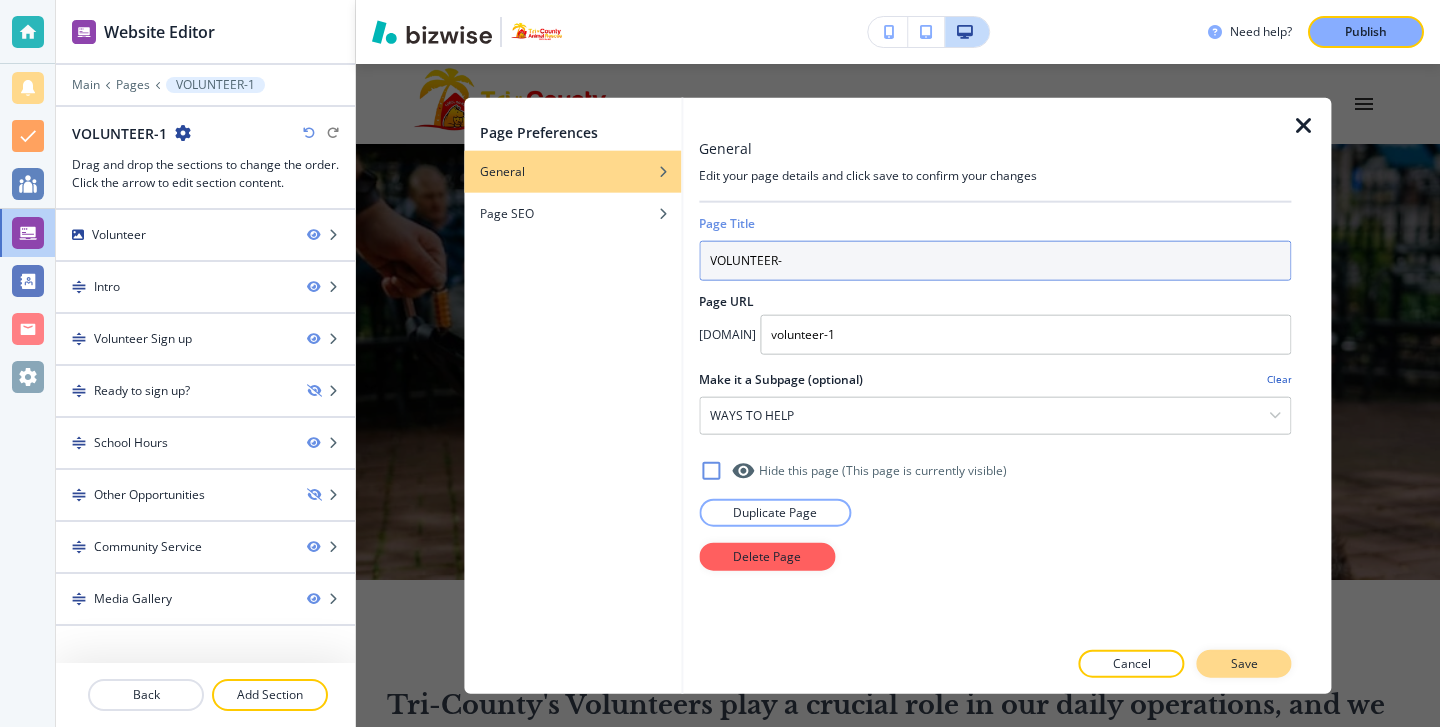 type on "VOLUNTEER-" 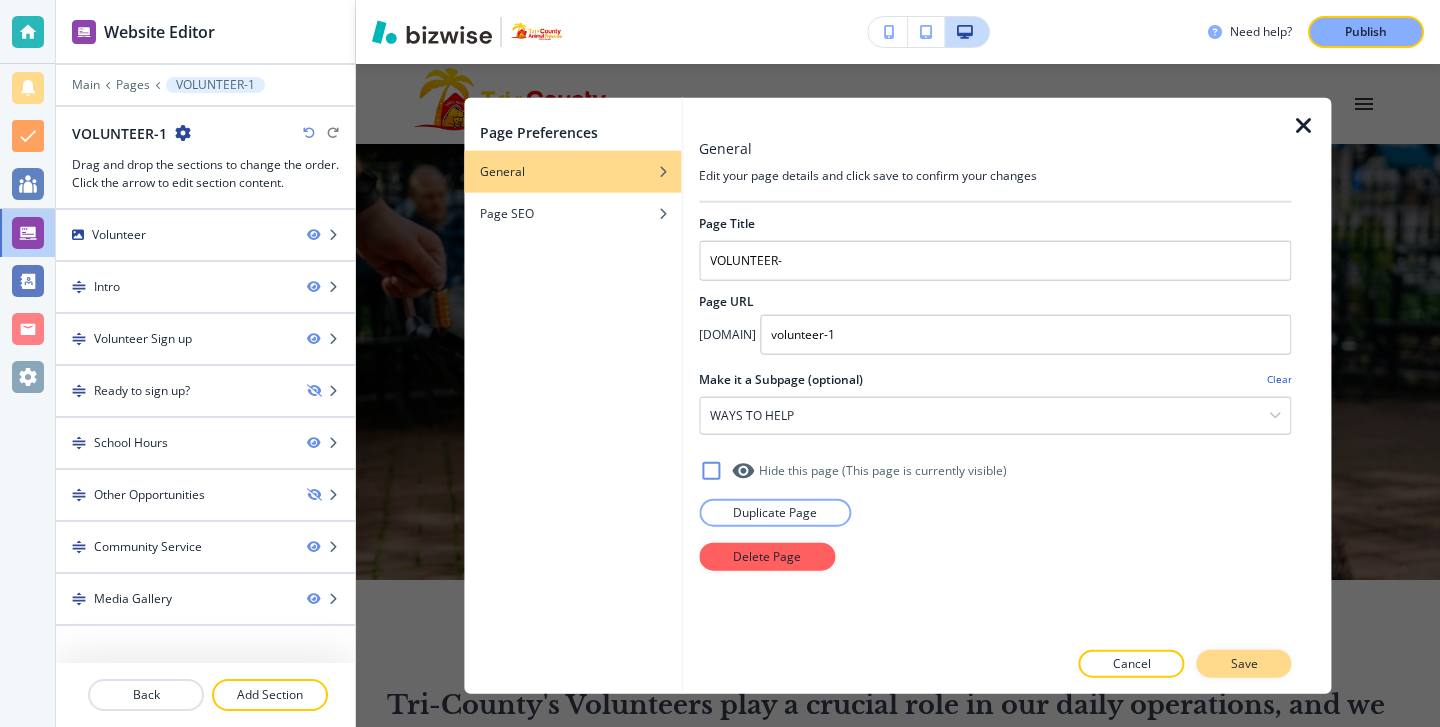 click on "Save" at bounding box center (1244, 664) 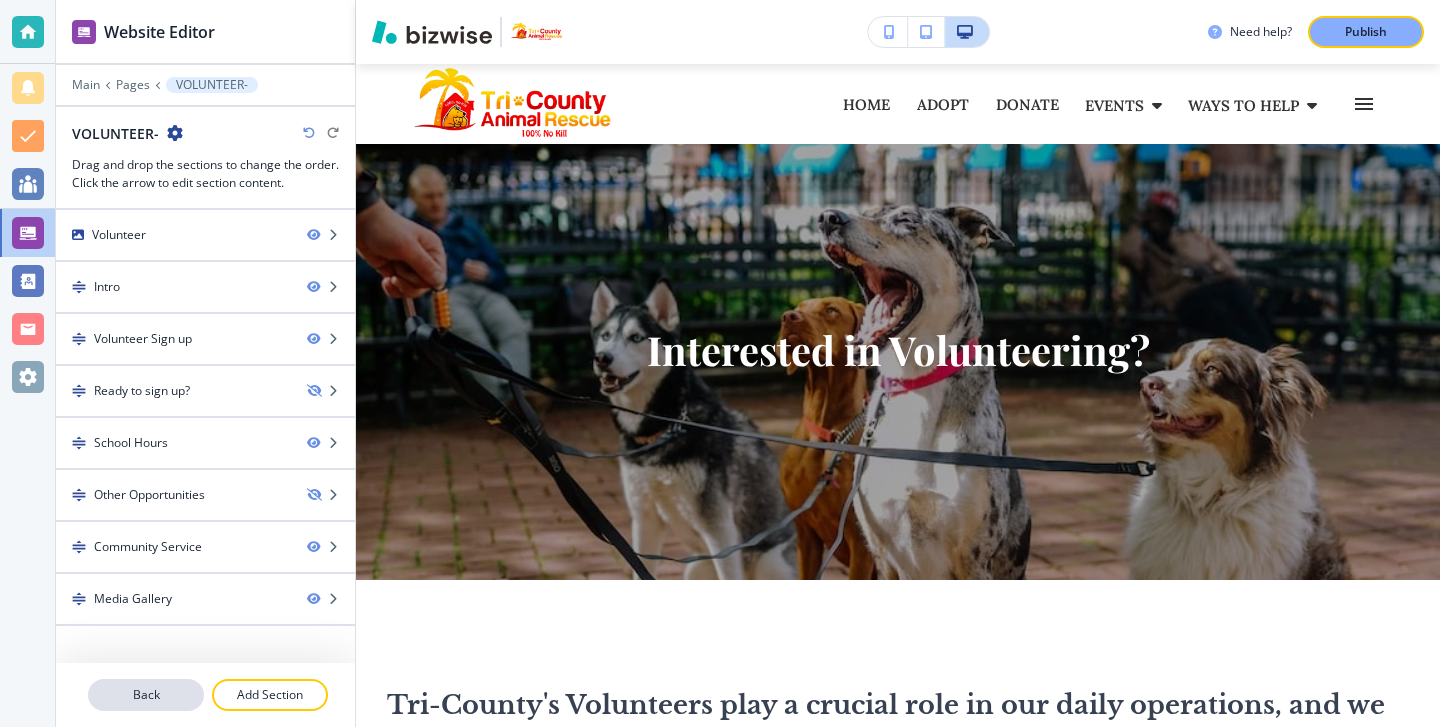 click on "Back" at bounding box center [146, 695] 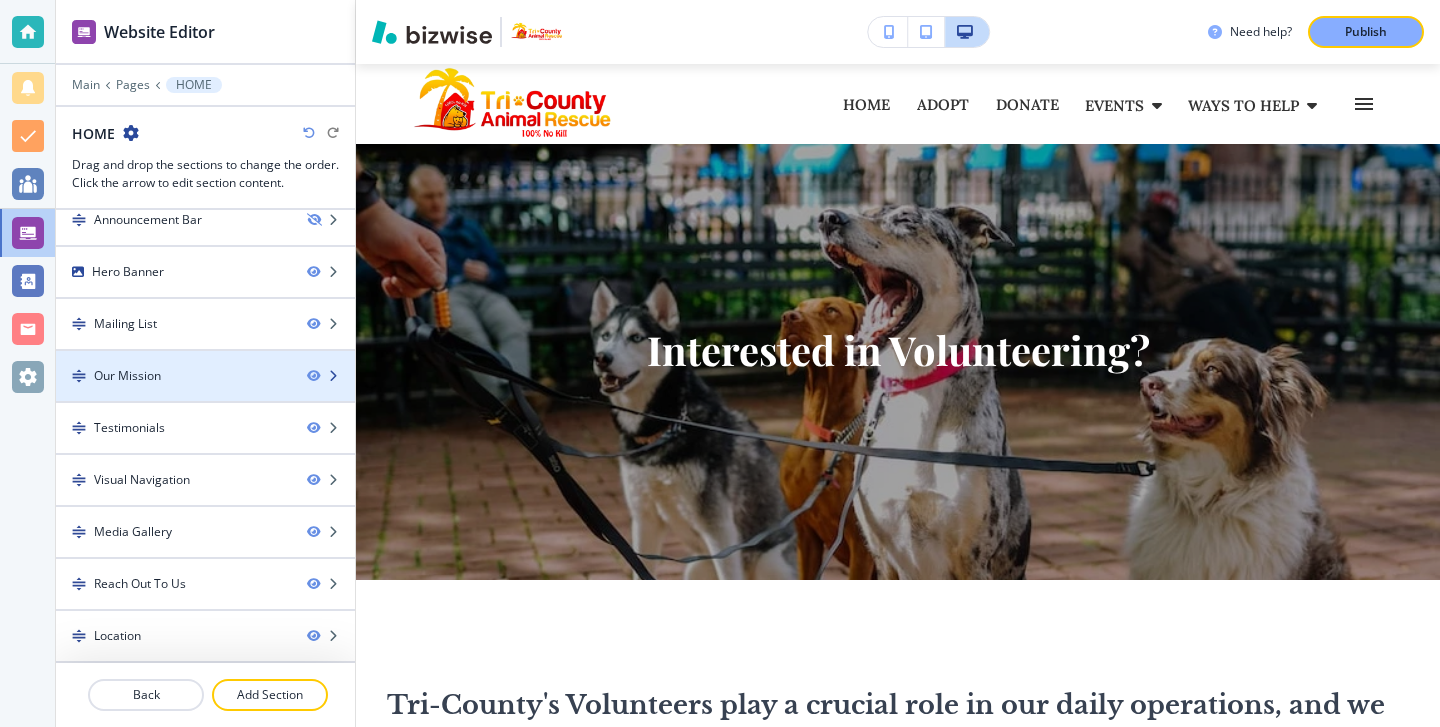 scroll, scrollTop: 0, scrollLeft: 0, axis: both 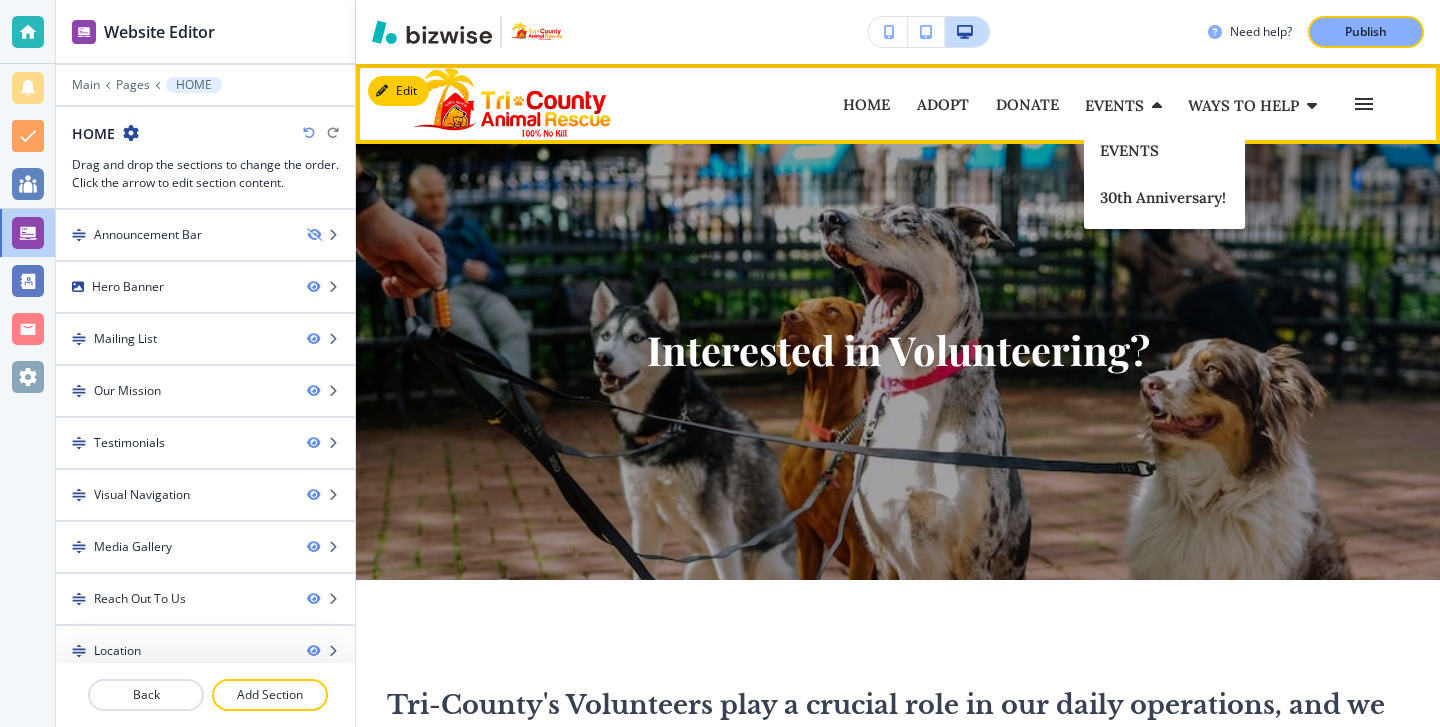 click on "EVENTS EVENTS" at bounding box center (1164, 150) 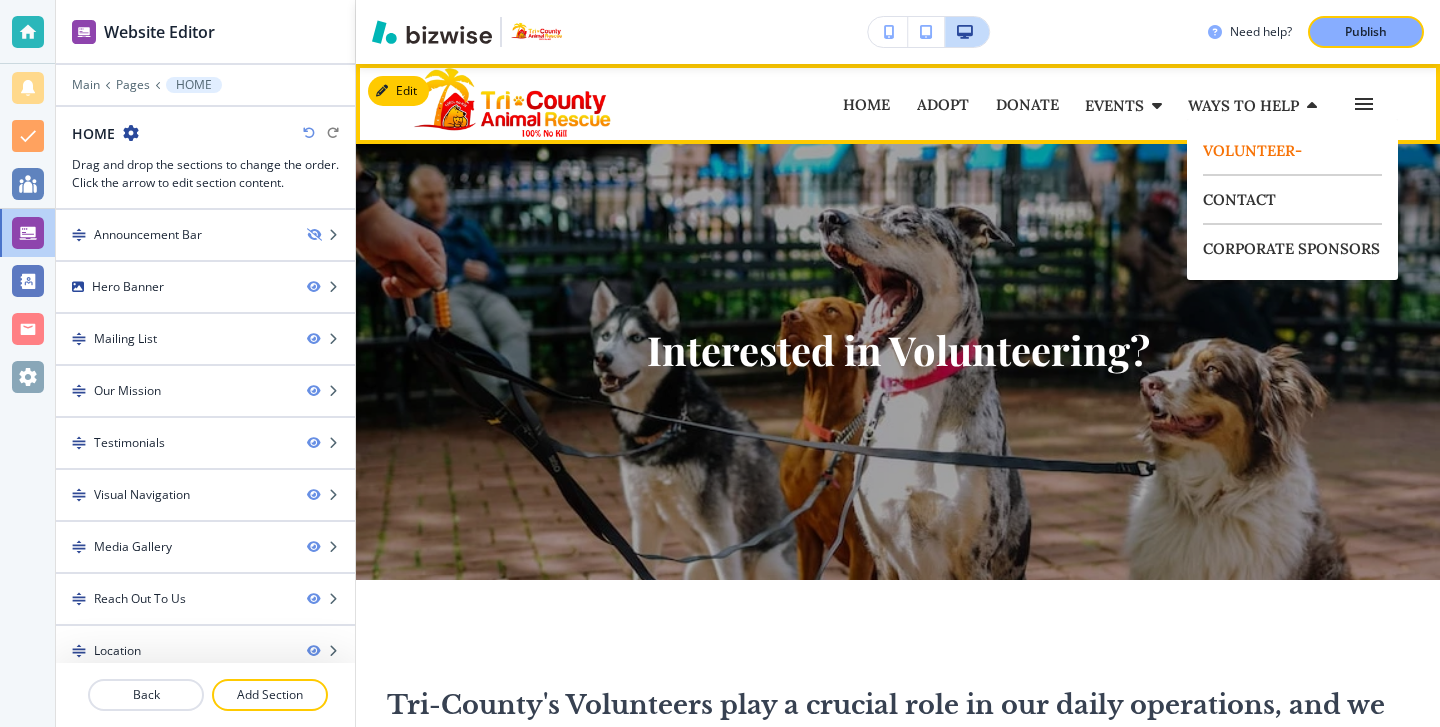 click on "WAYS TO HELP" at bounding box center [1243, 105] 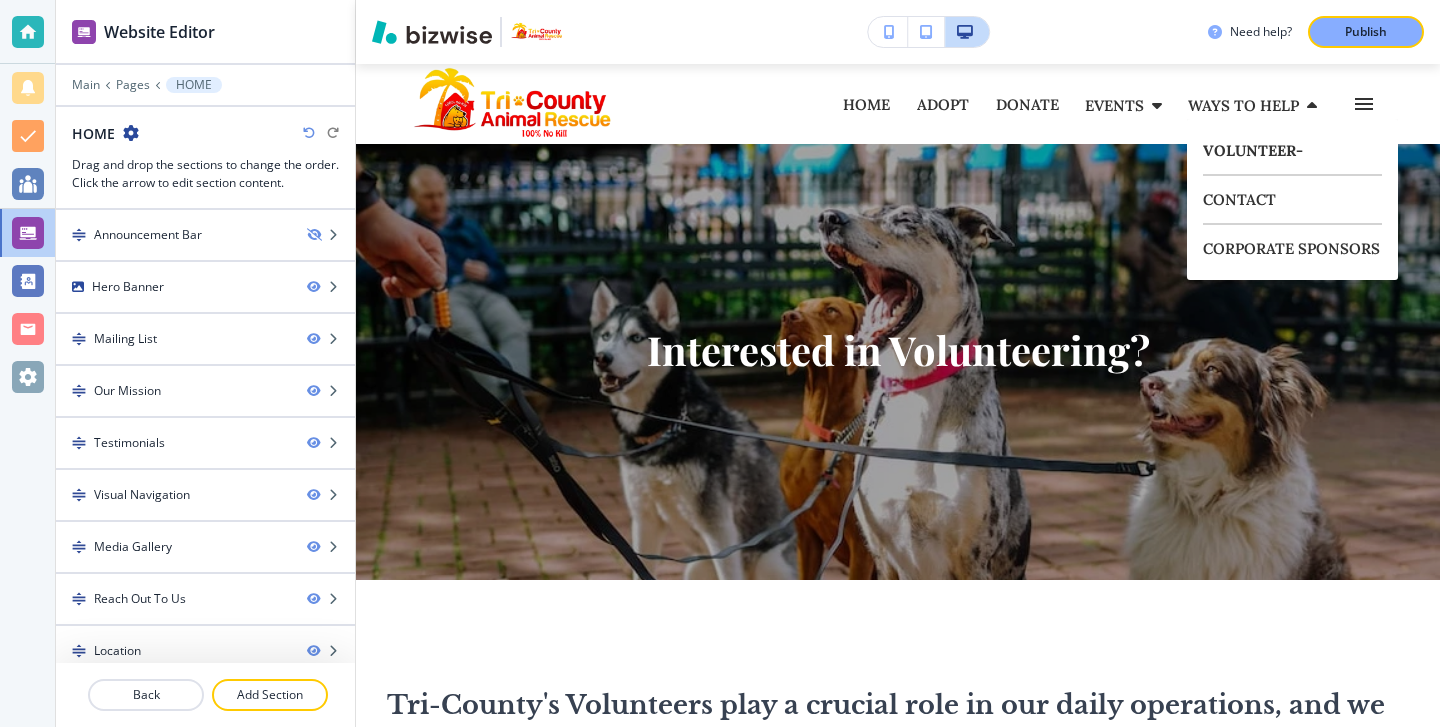 click on "VOLUNTEER-" at bounding box center (1292, 151) 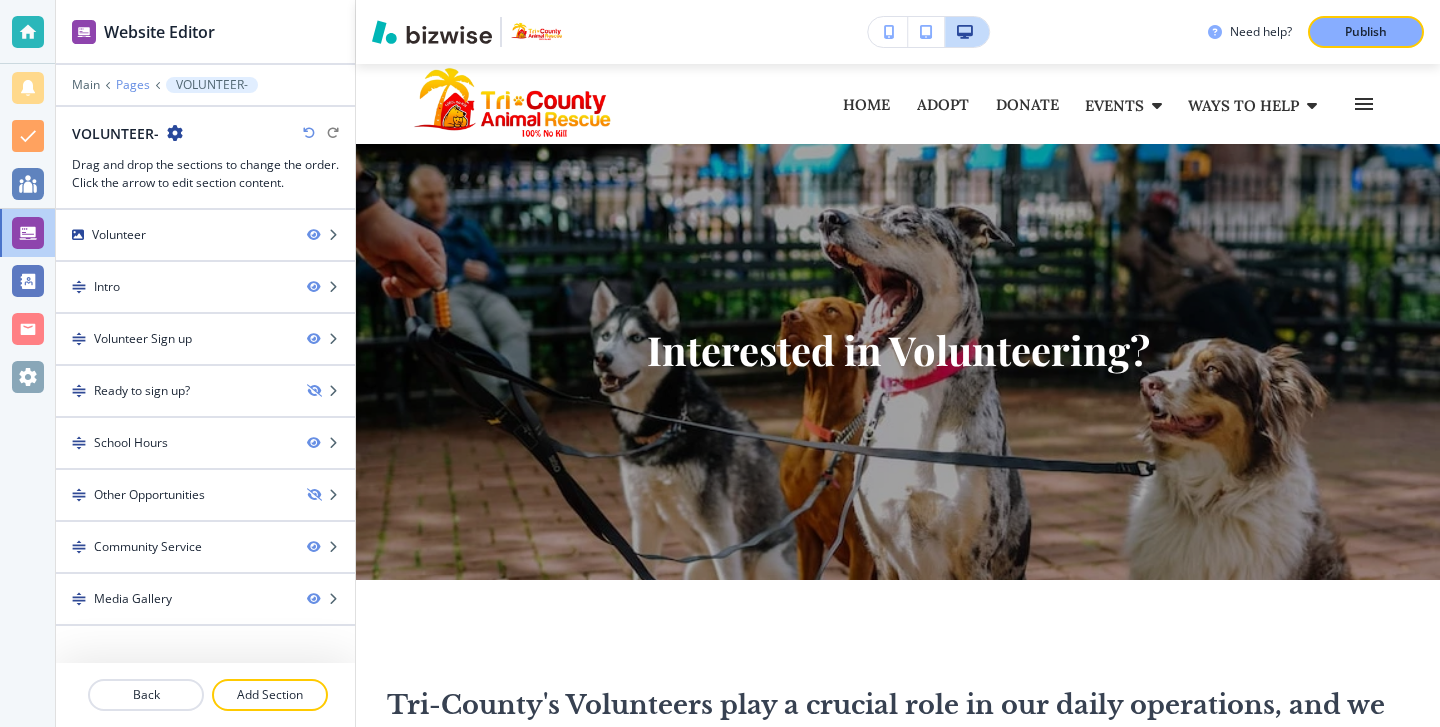 click on "Pages" at bounding box center [133, 85] 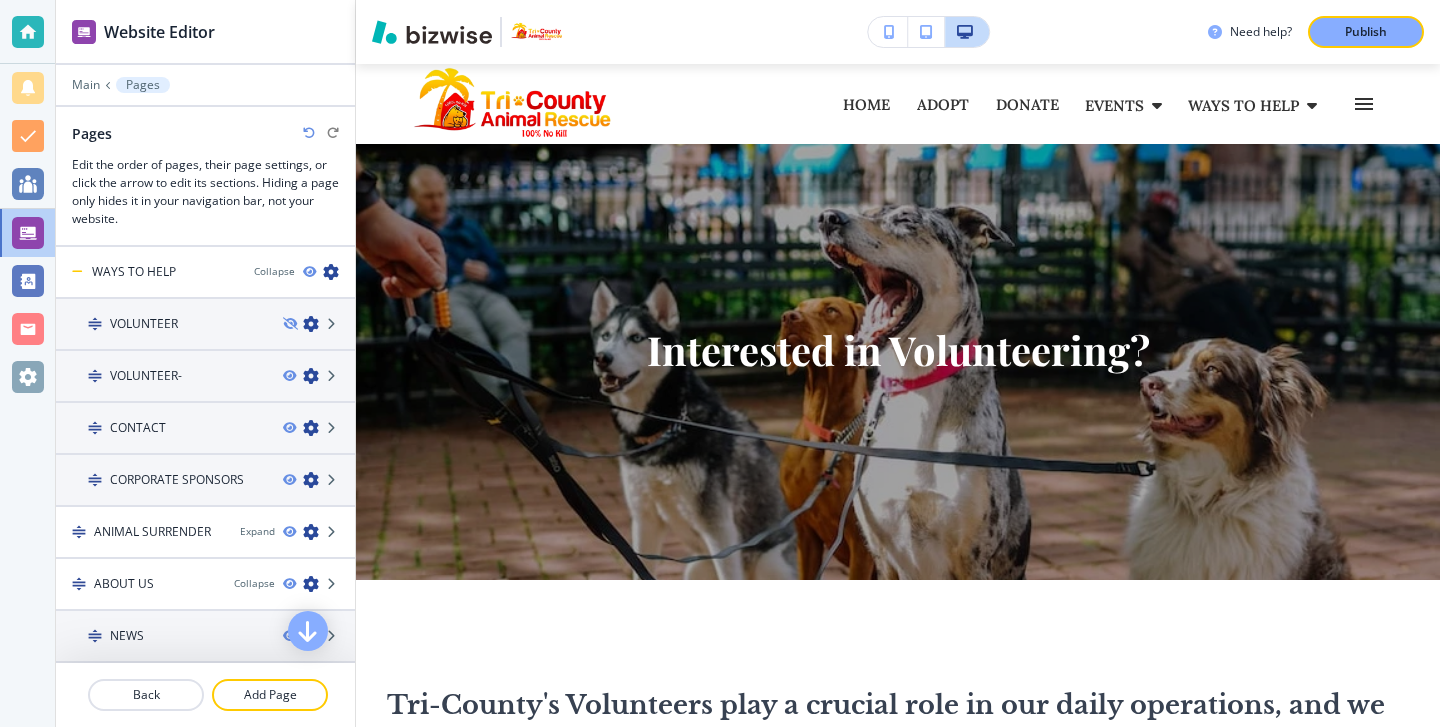 scroll, scrollTop: 219, scrollLeft: 0, axis: vertical 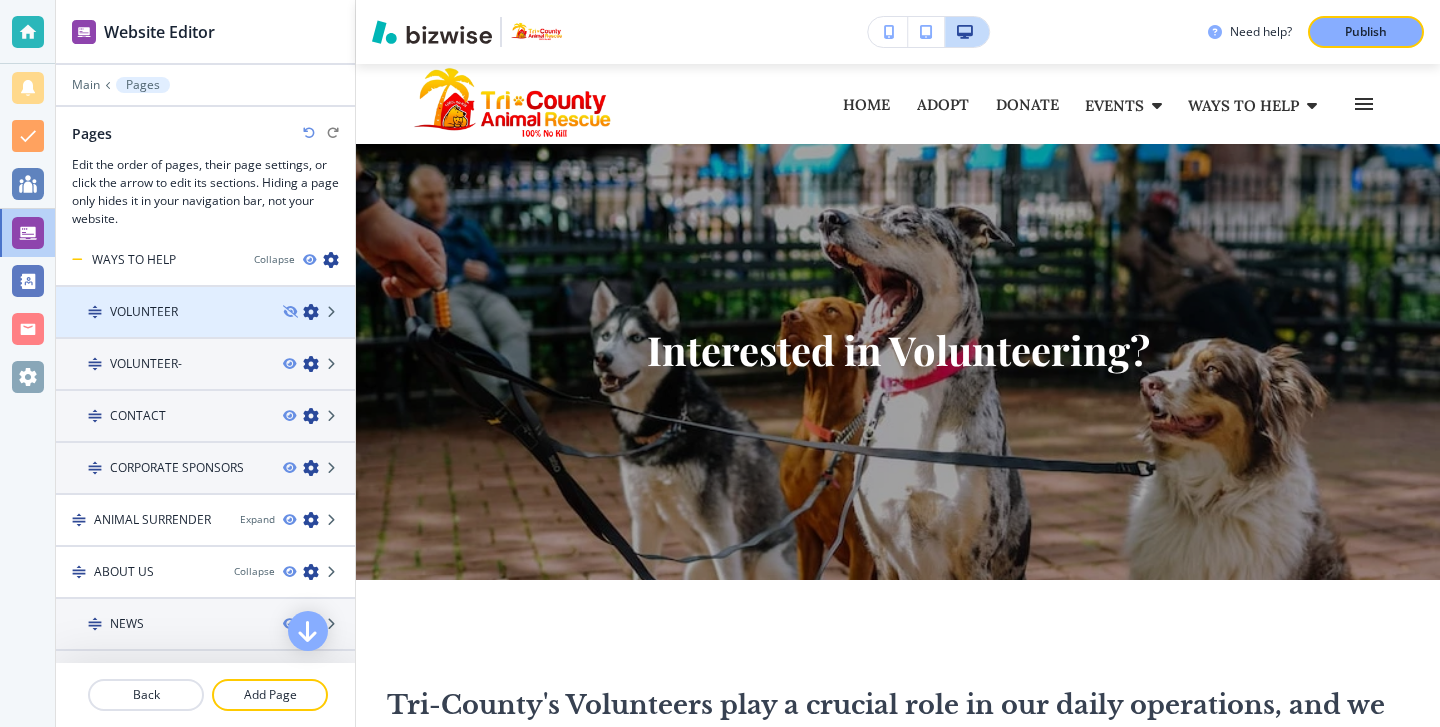 click at bounding box center (311, 312) 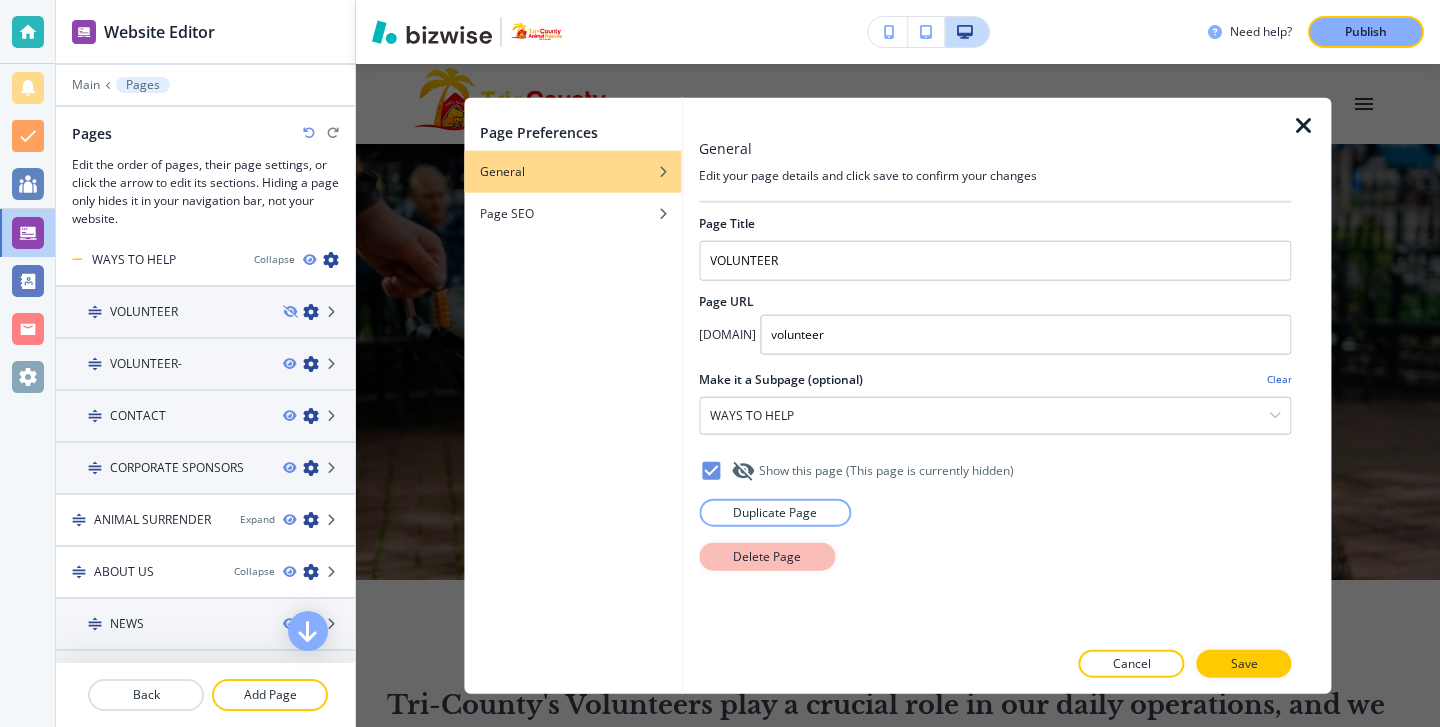 click on "Delete Page" at bounding box center [767, 556] 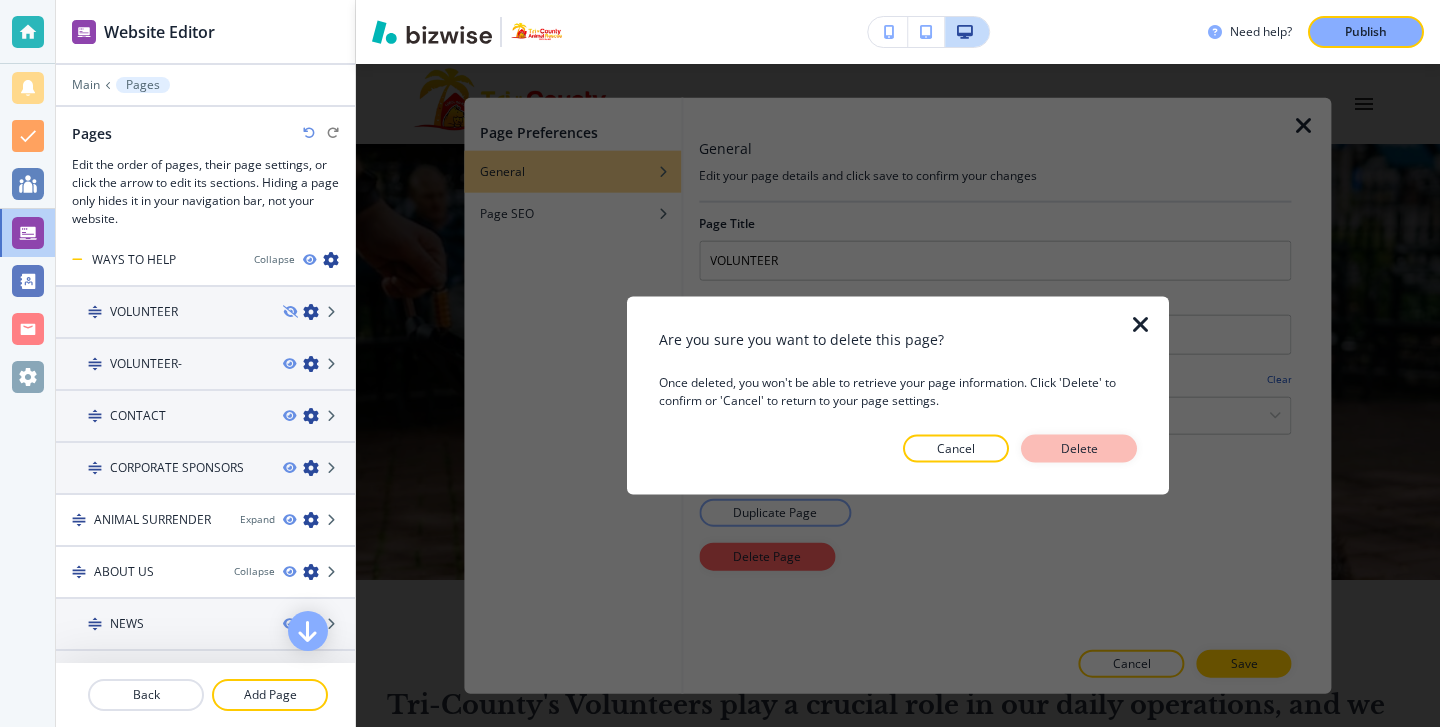 click on "Delete" at bounding box center (1079, 449) 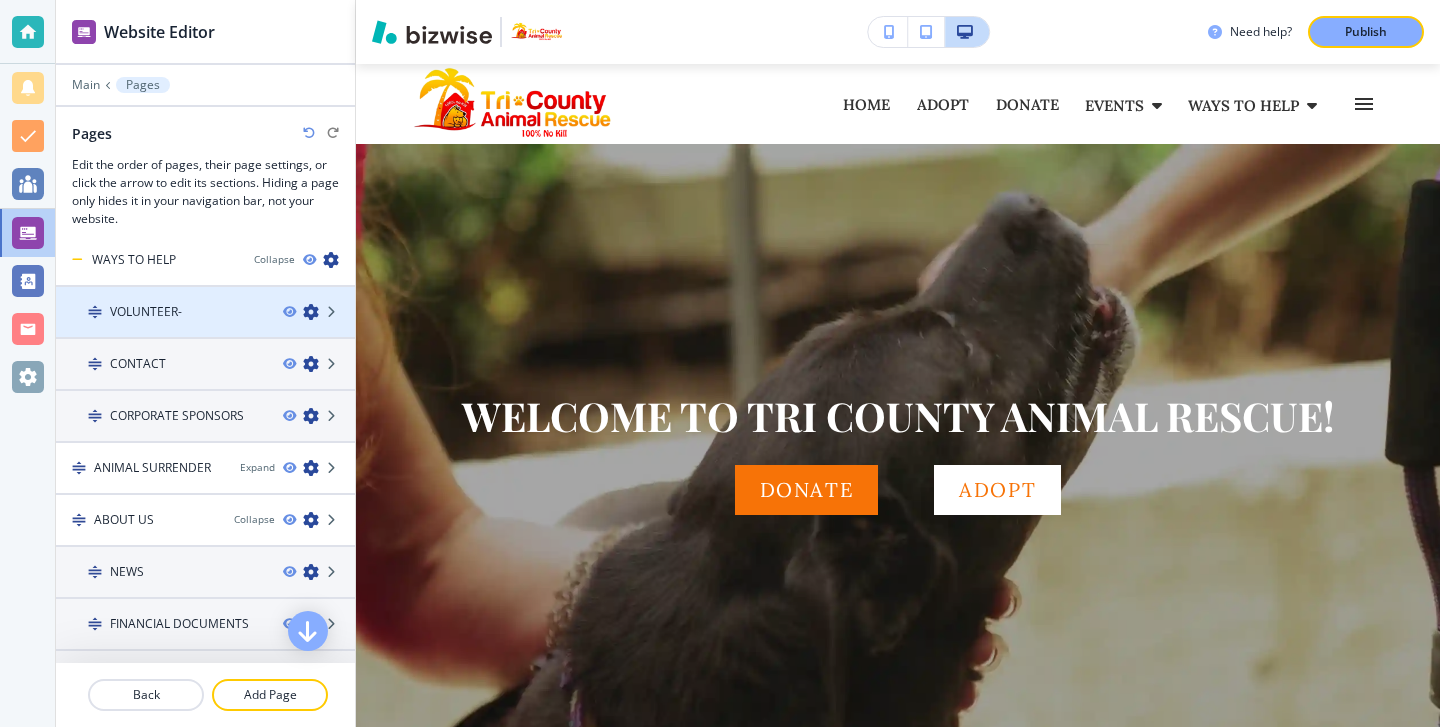 click on "VOLUNTEER-" at bounding box center (161, 312) 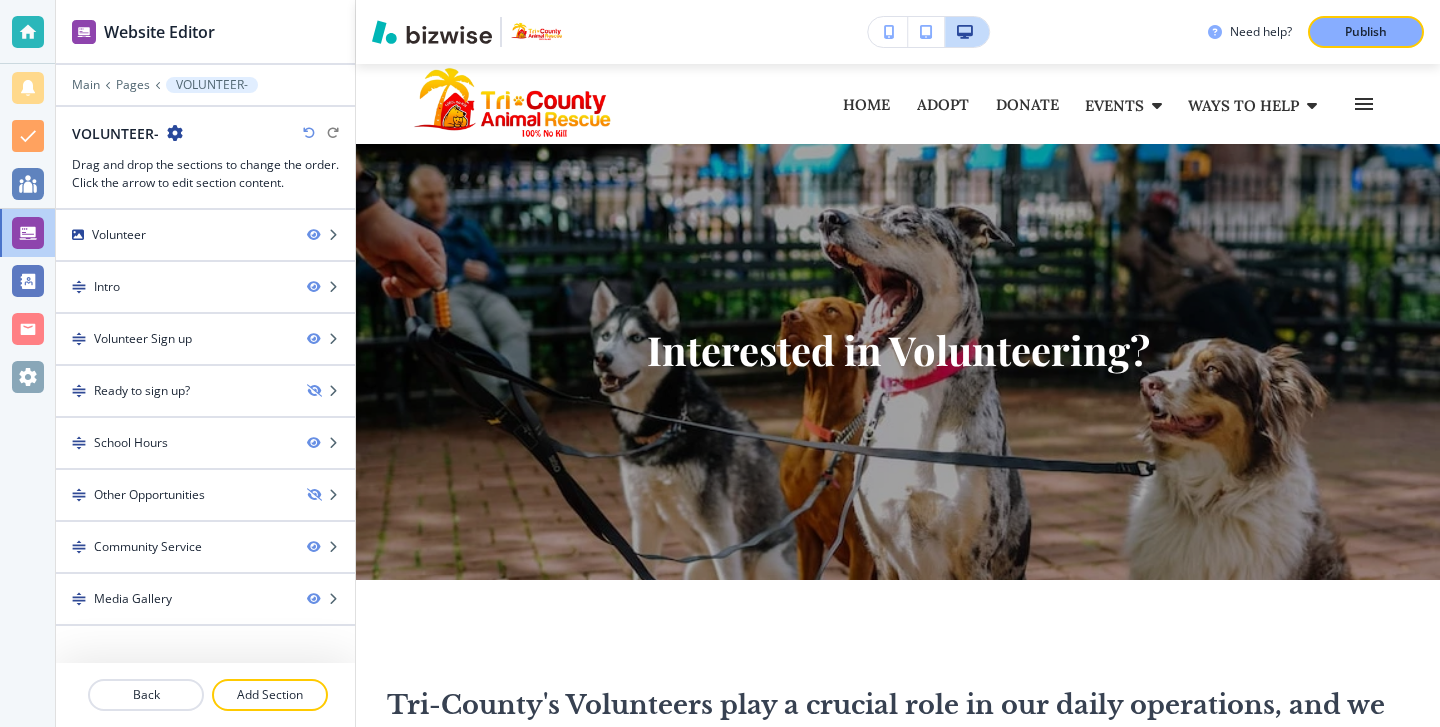 click on "Drag and drop the sections to change the order. Click the arrow to edit section content." at bounding box center (205, 174) 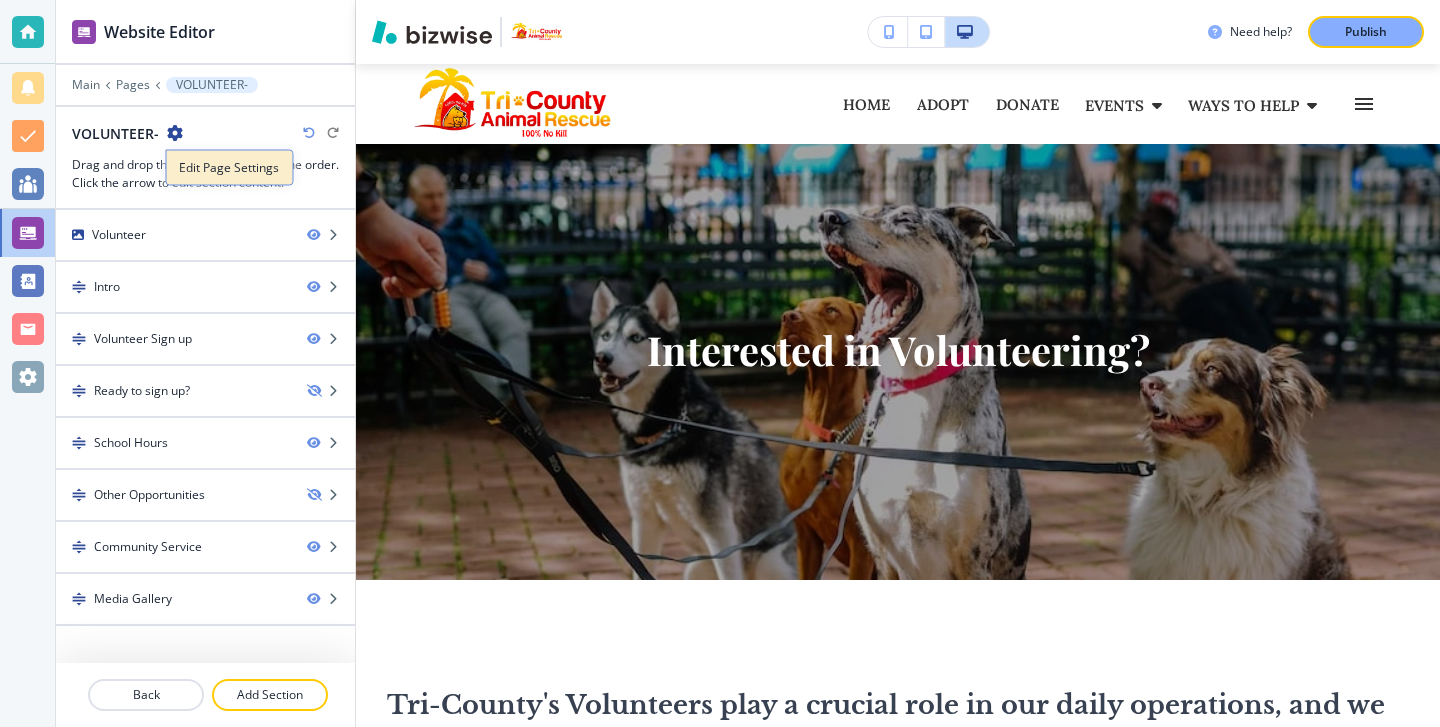 click on "Edit Page Settings" at bounding box center [230, 168] 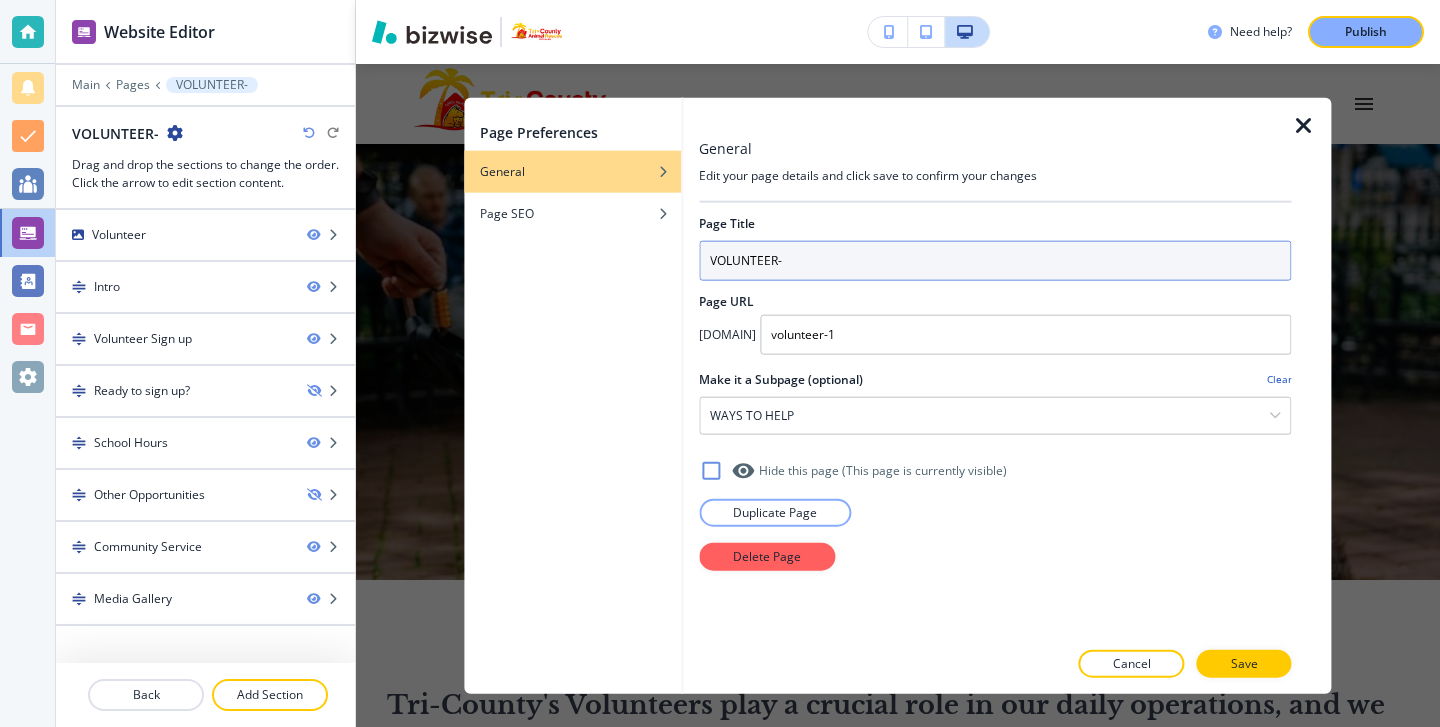 click on "VOLUNTEER-" at bounding box center [995, 260] 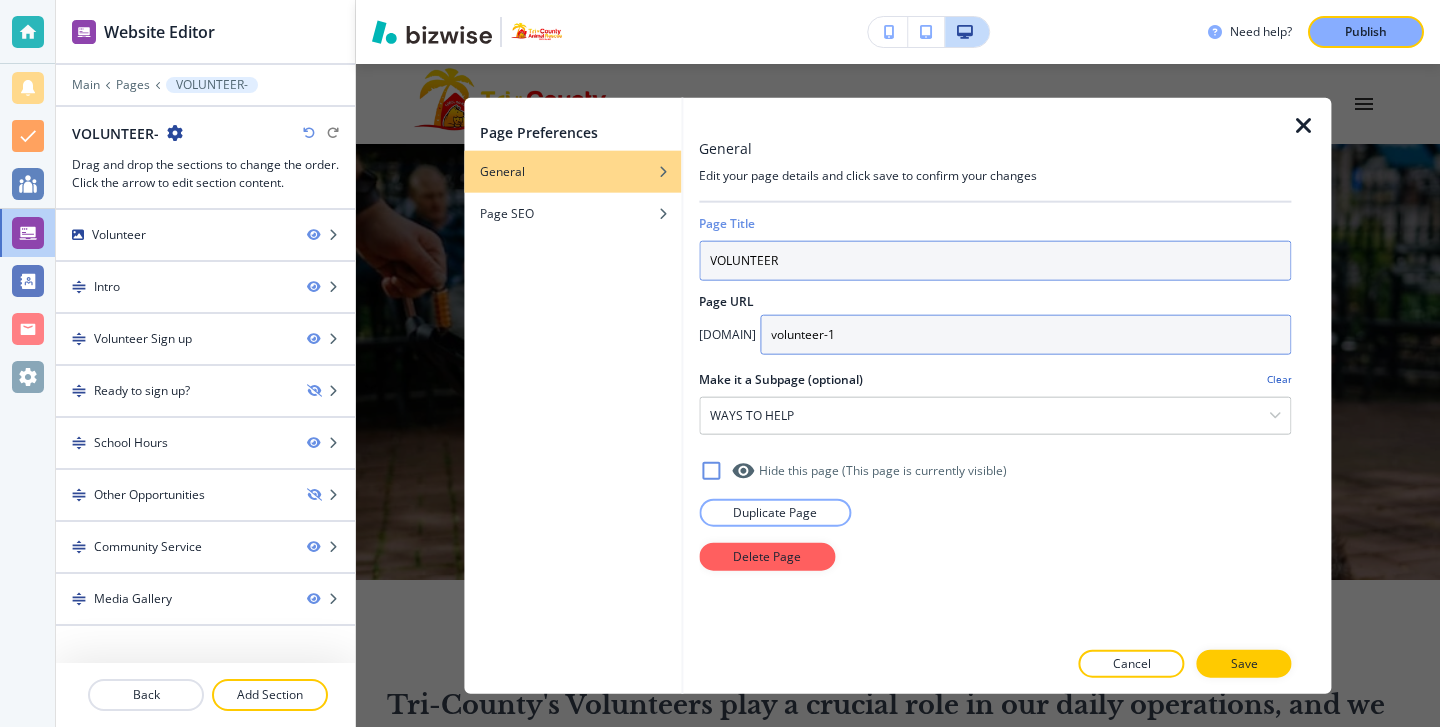 type on "VOLUNTEER" 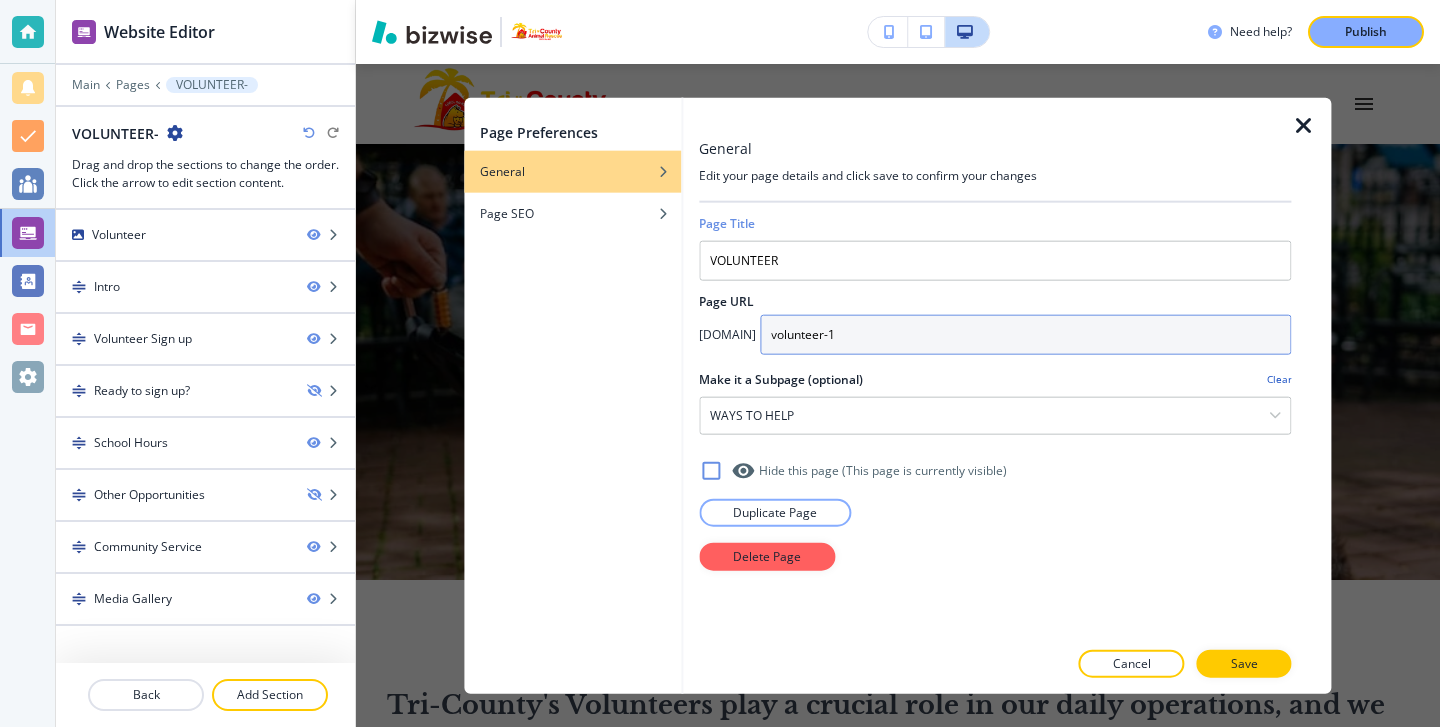 click on "volunteer-1" at bounding box center [1025, 334] 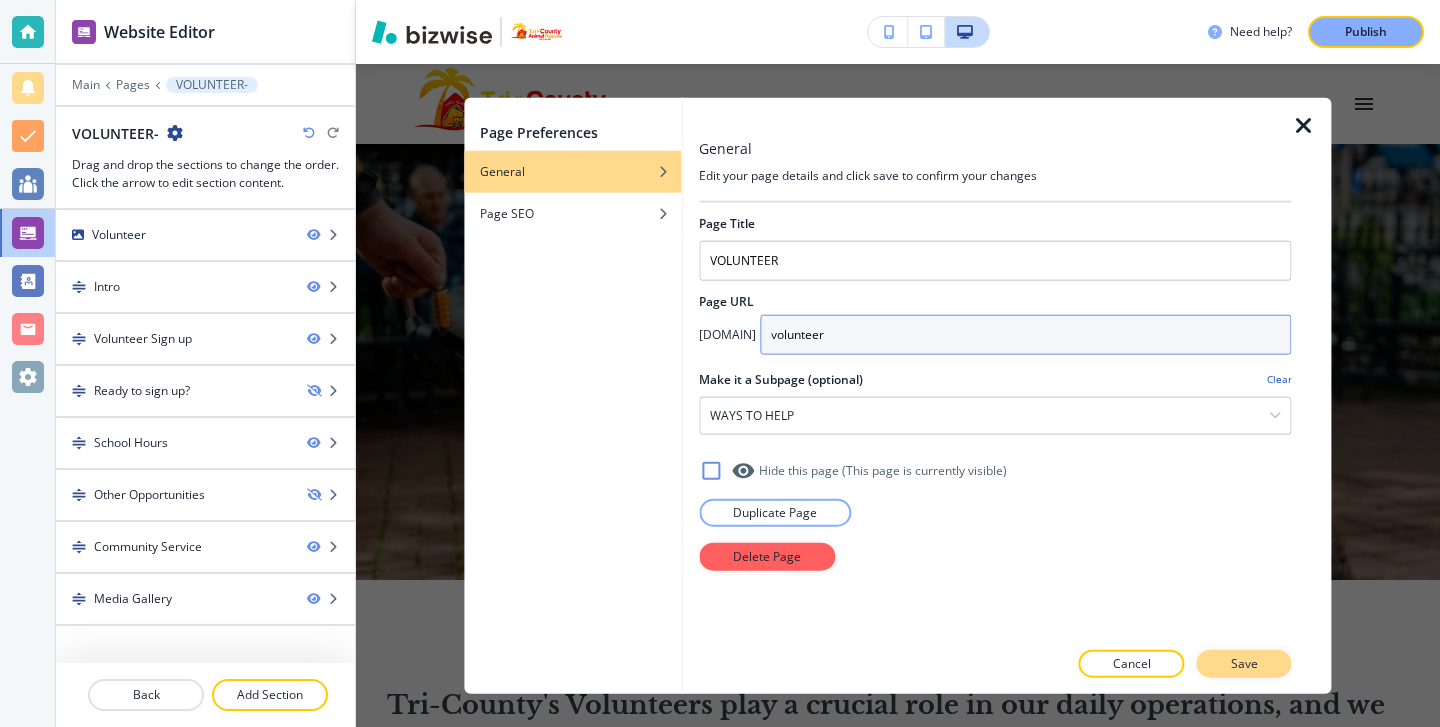 type on "volunteer" 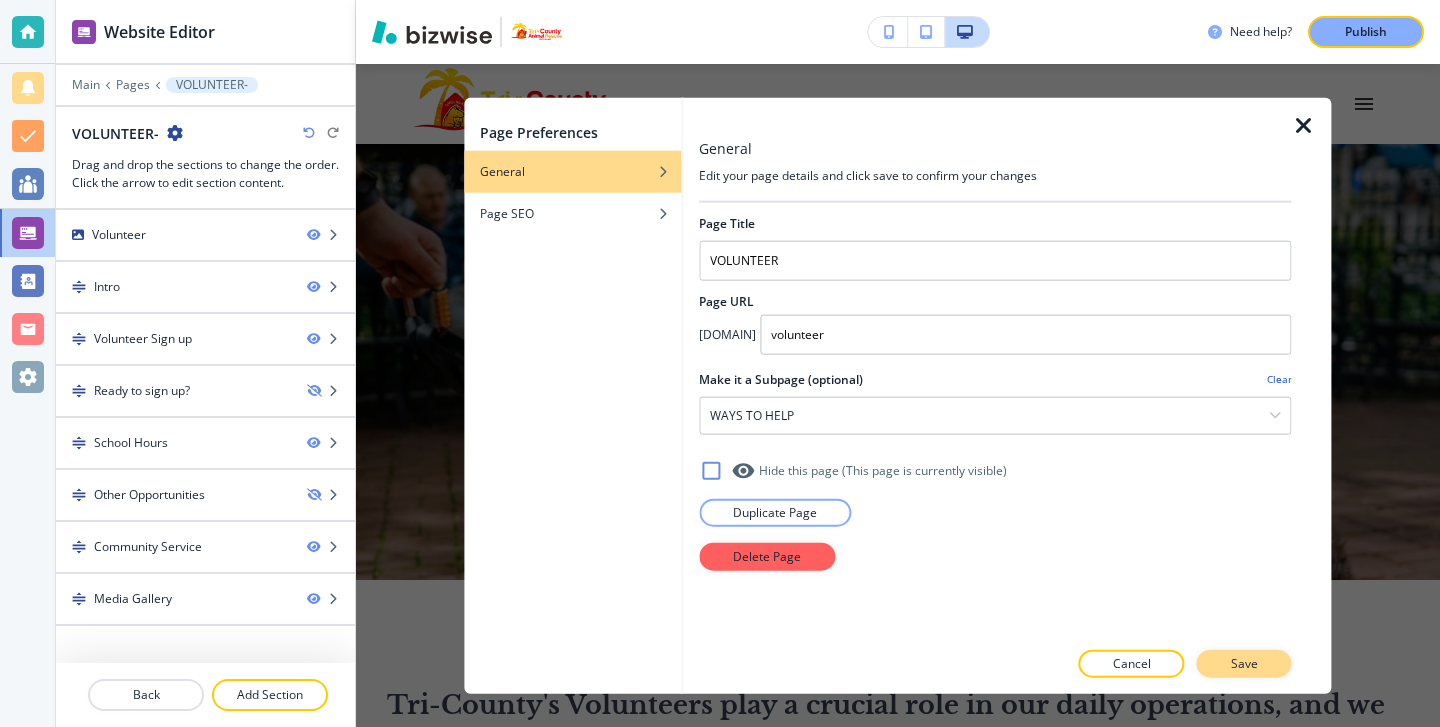 click on "Save" at bounding box center (1244, 664) 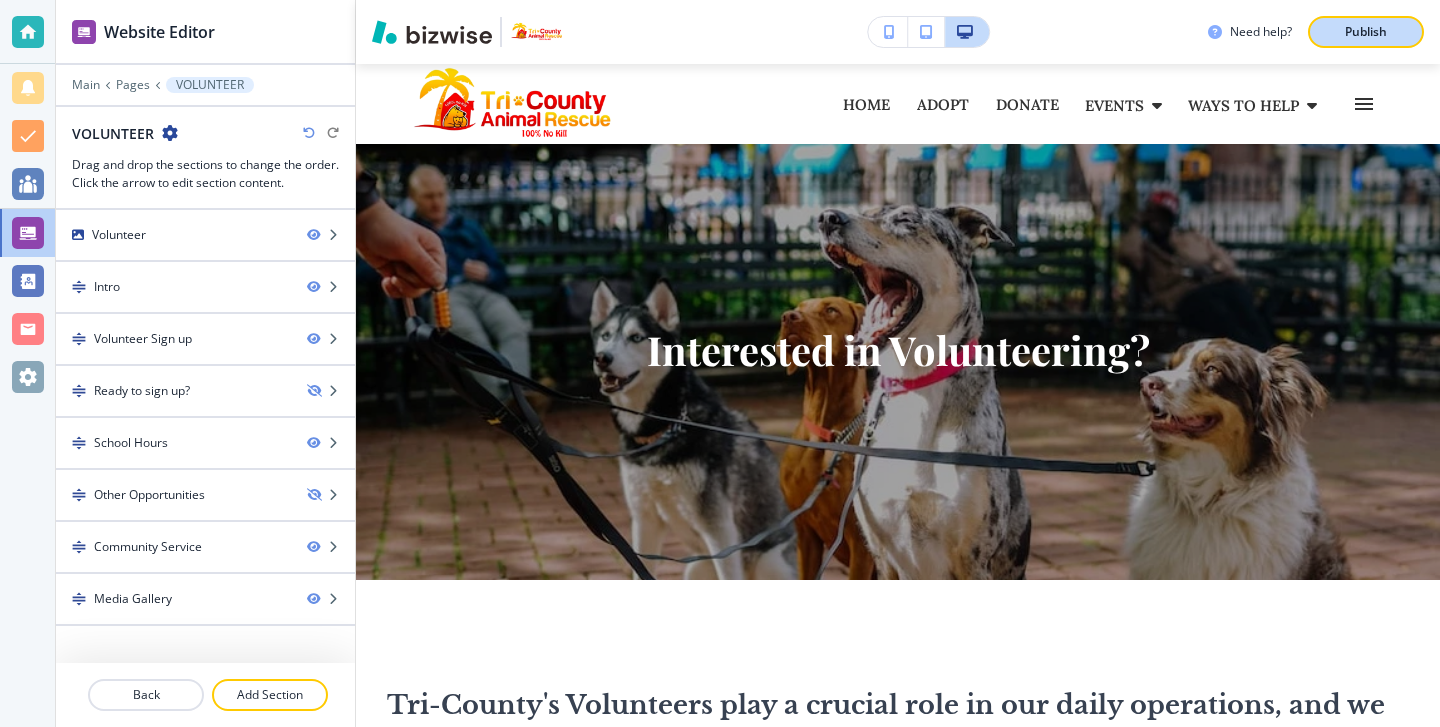 click on "Publish" at bounding box center (1366, 32) 